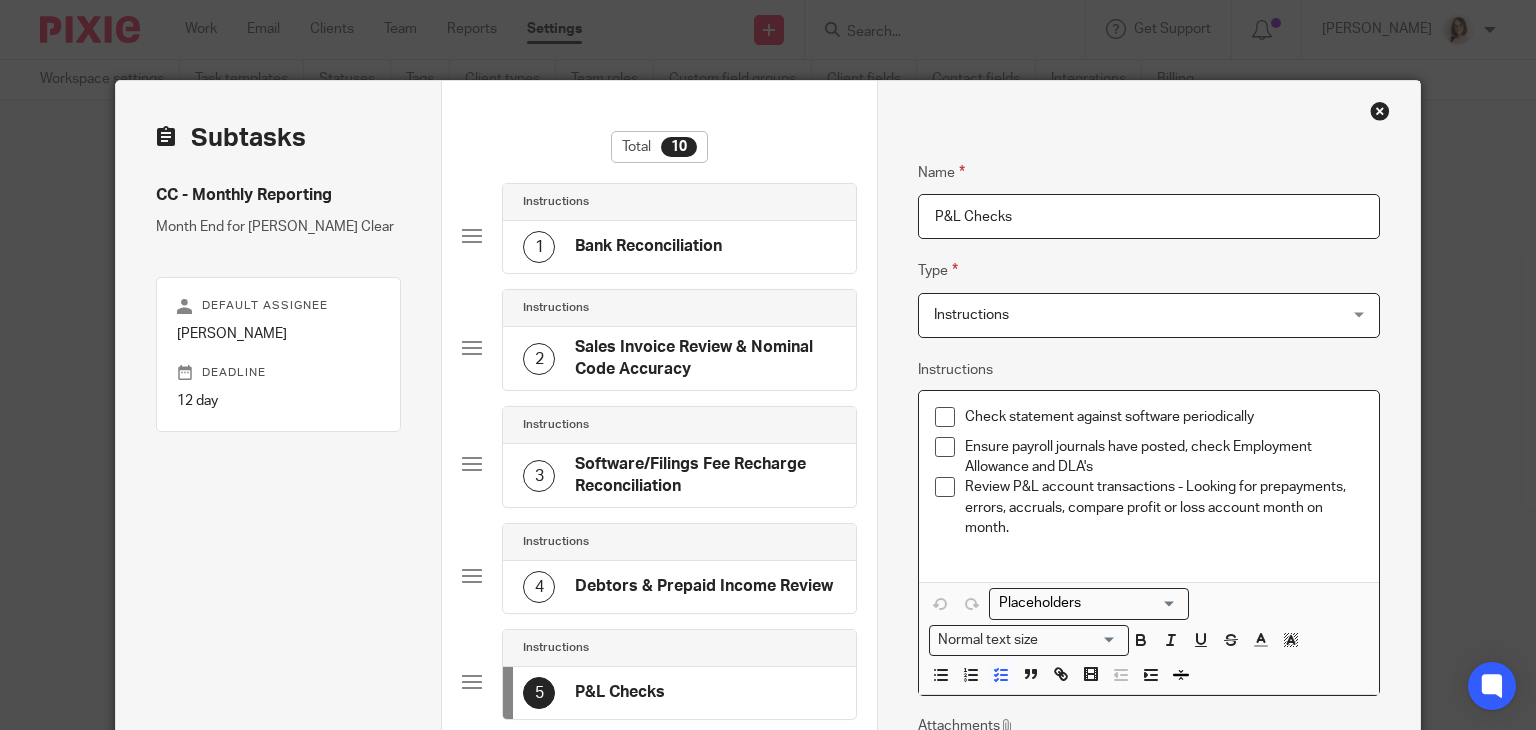 scroll, scrollTop: 0, scrollLeft: 0, axis: both 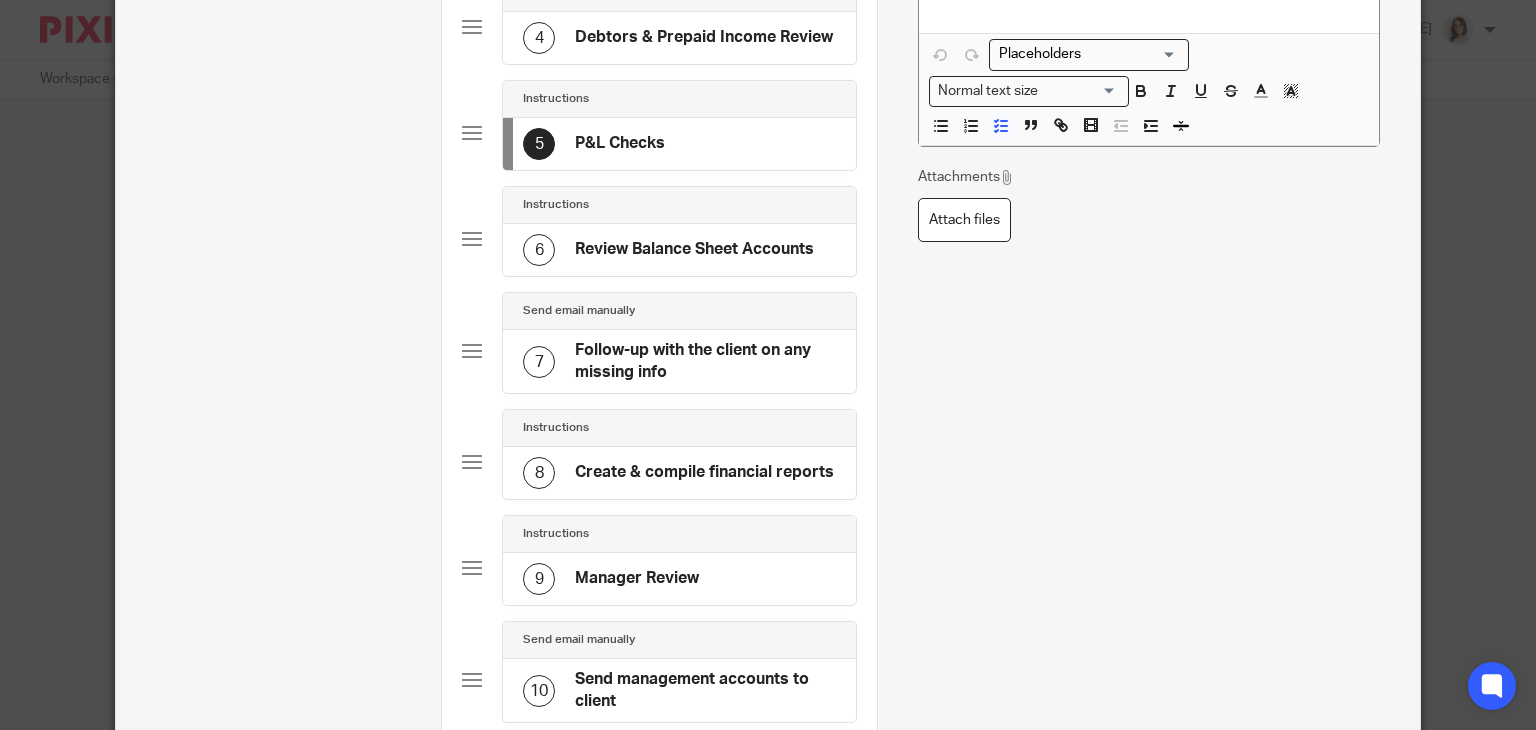click on "Send management accounts to client" 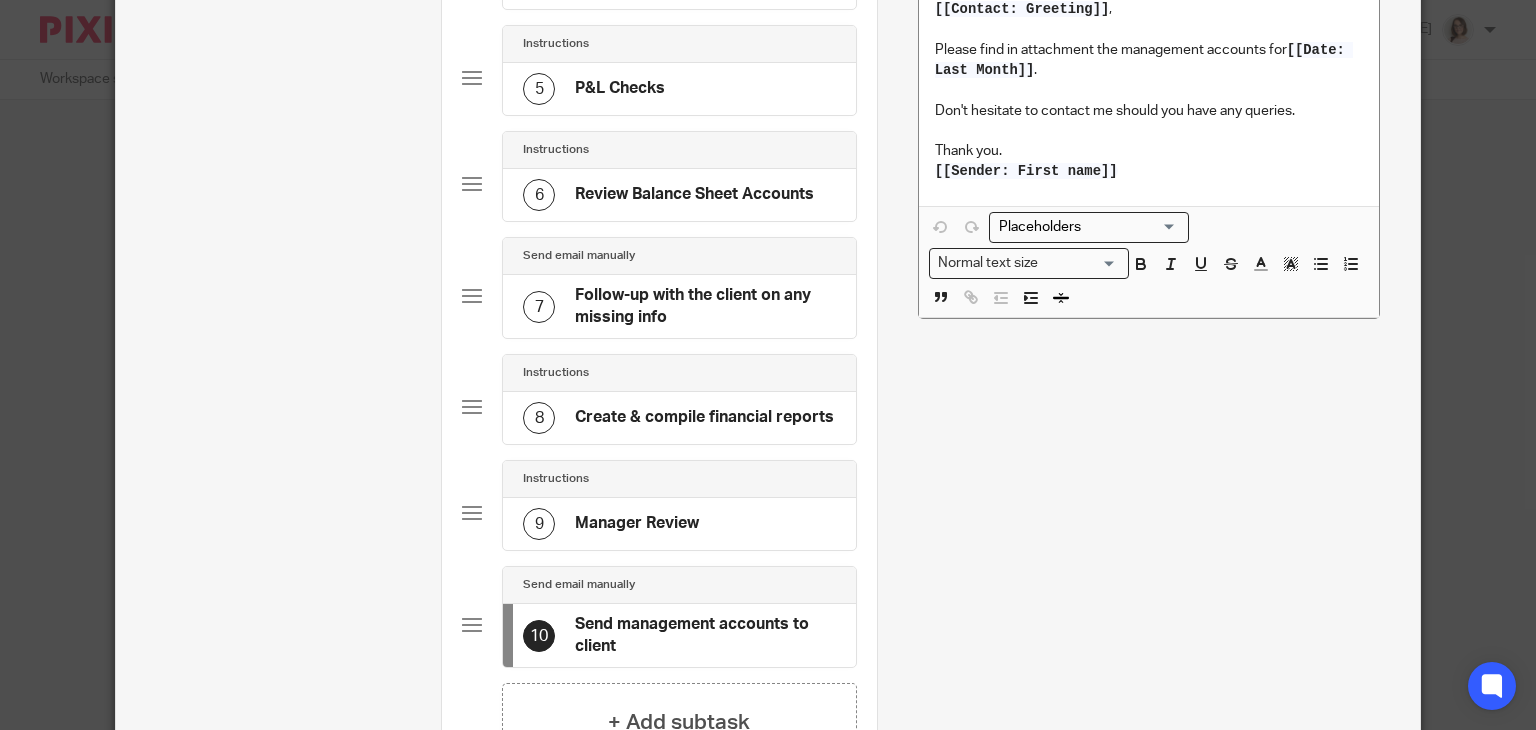 scroll, scrollTop: 812, scrollLeft: 0, axis: vertical 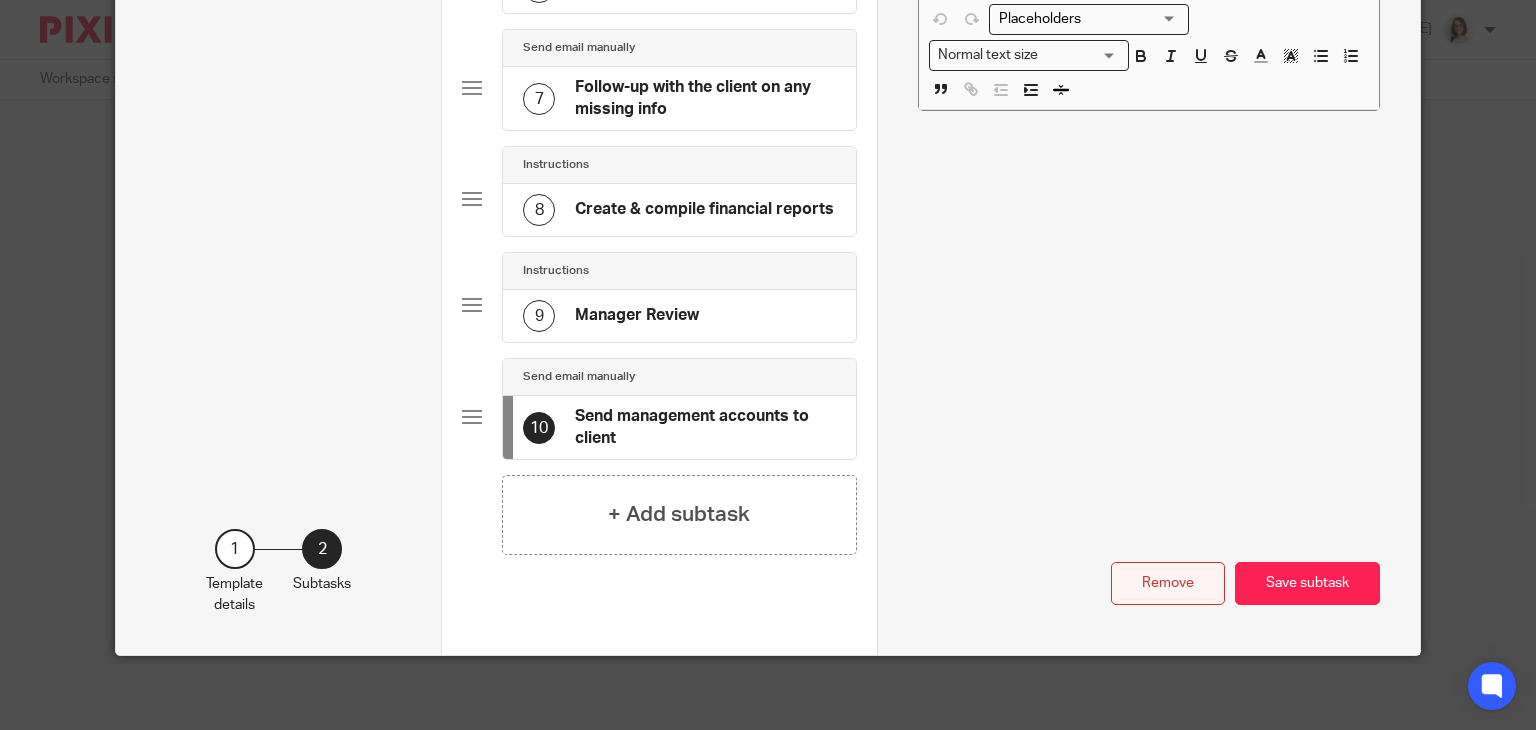 click on "Remove" at bounding box center (1168, 583) 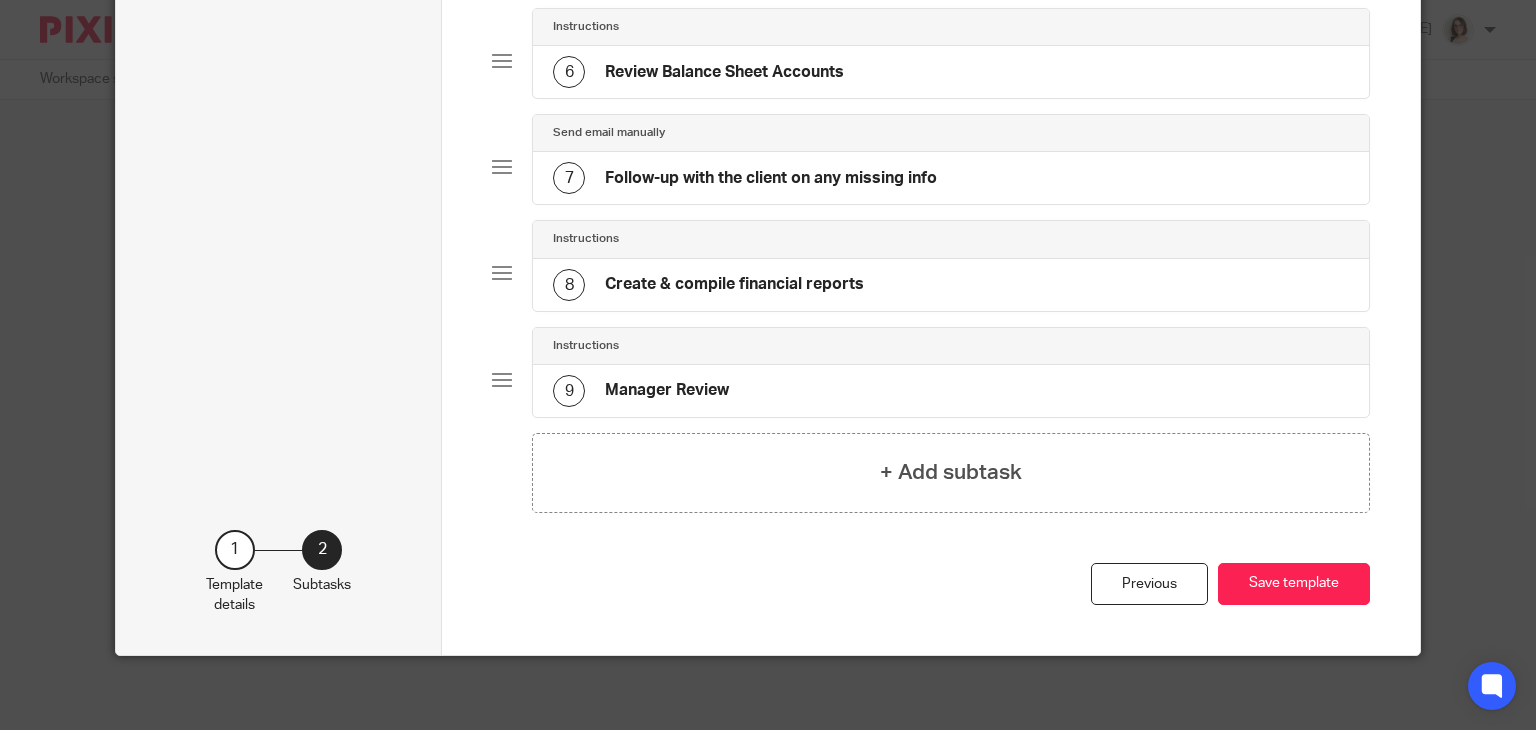 click on "9
Manager Review" 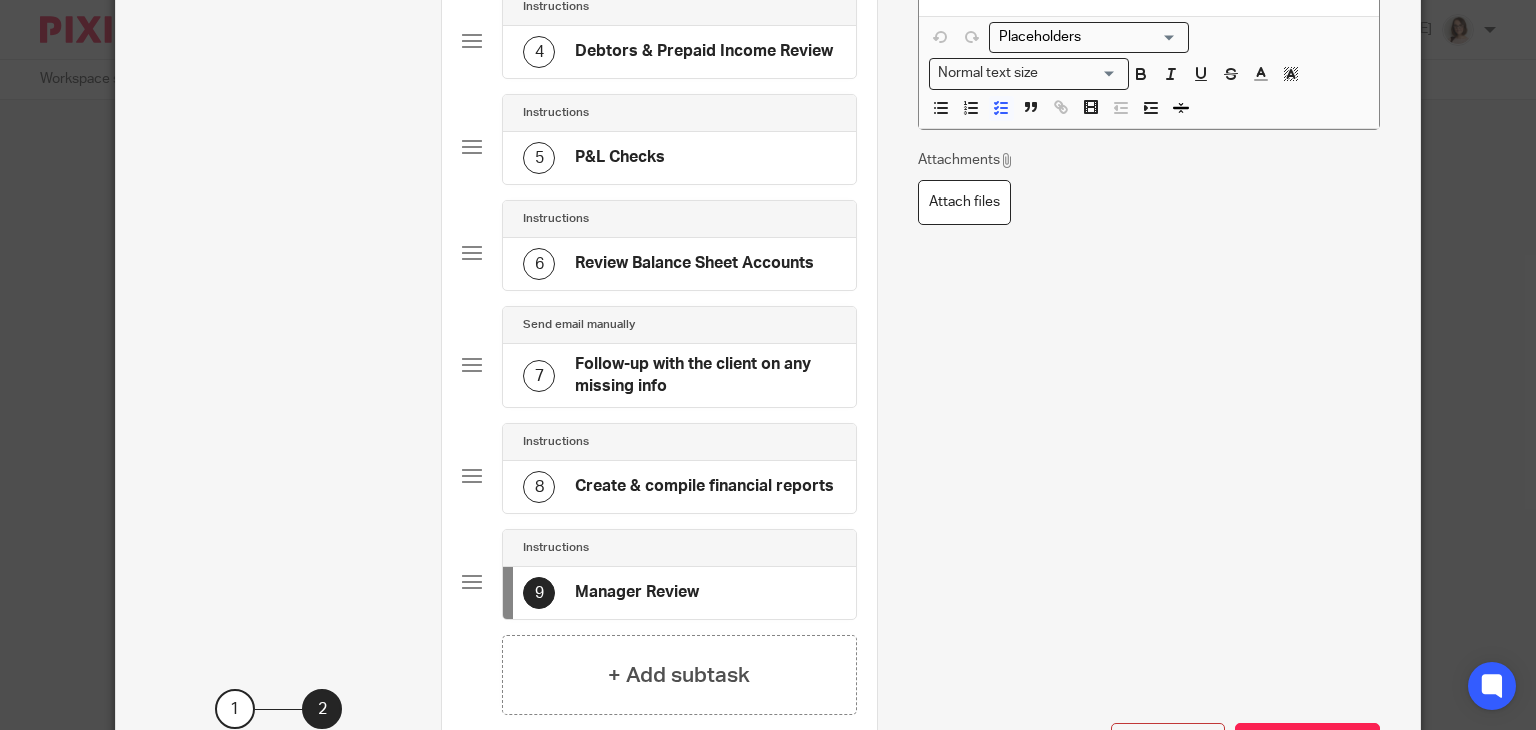 scroll, scrollTop: 696, scrollLeft: 0, axis: vertical 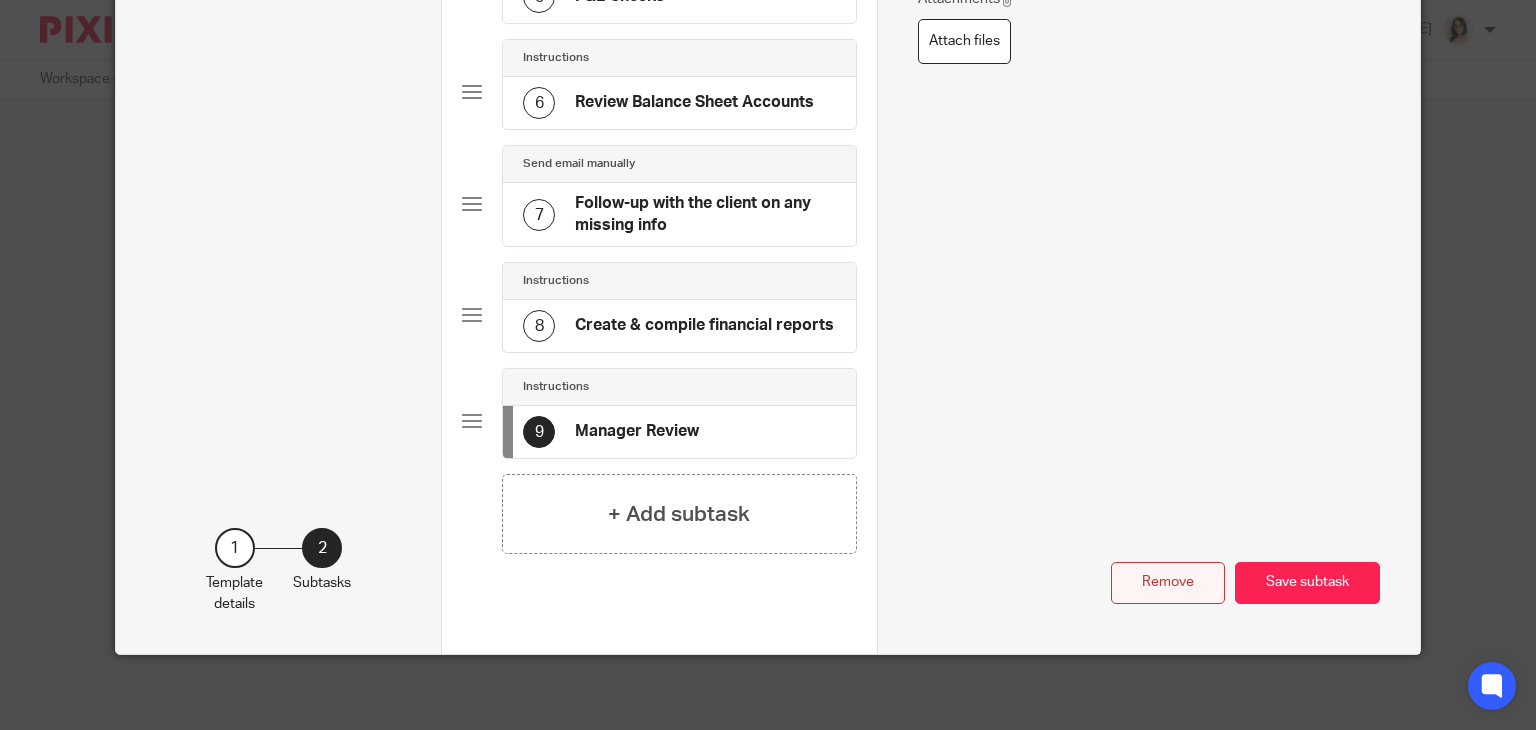 click on "Remove" at bounding box center (1168, 583) 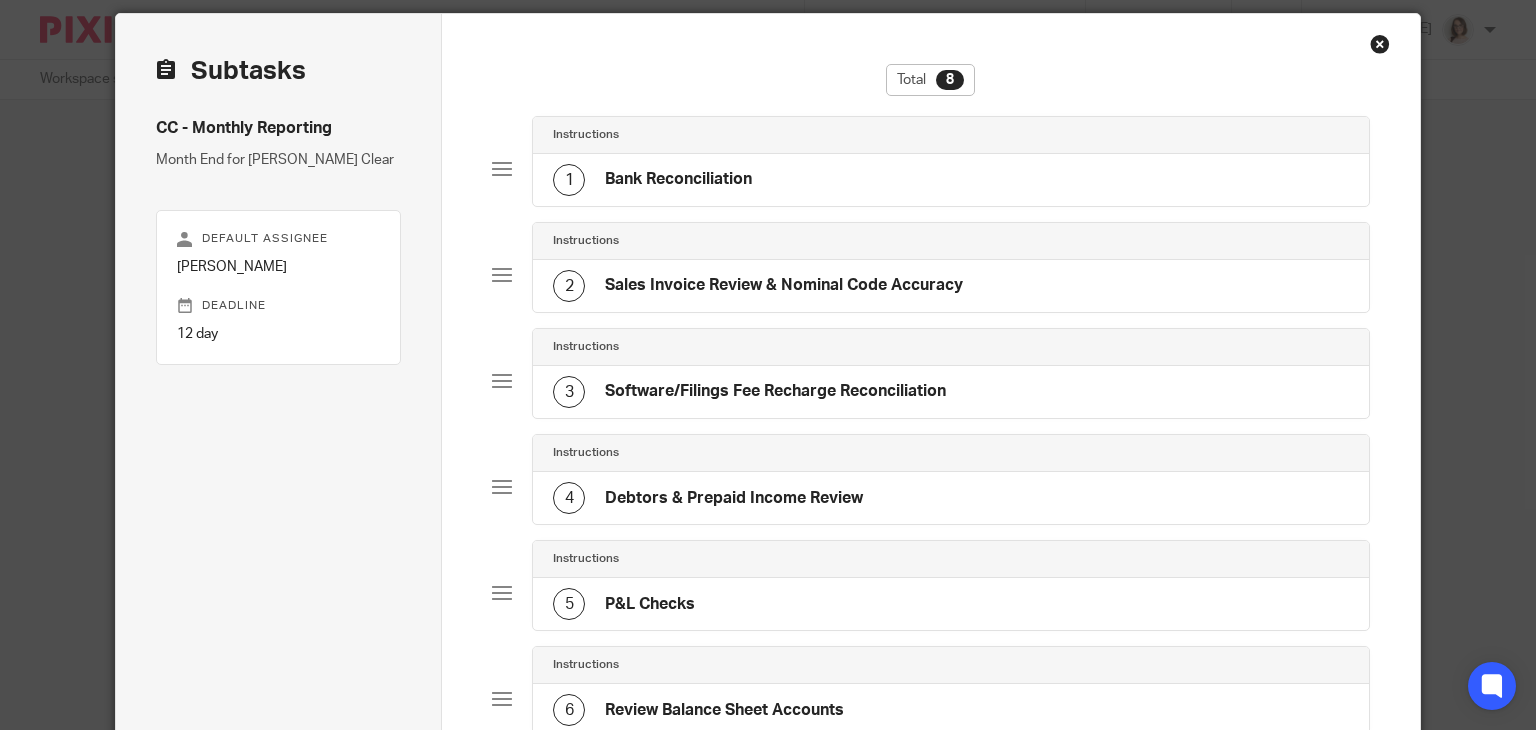 scroll, scrollTop: 64, scrollLeft: 0, axis: vertical 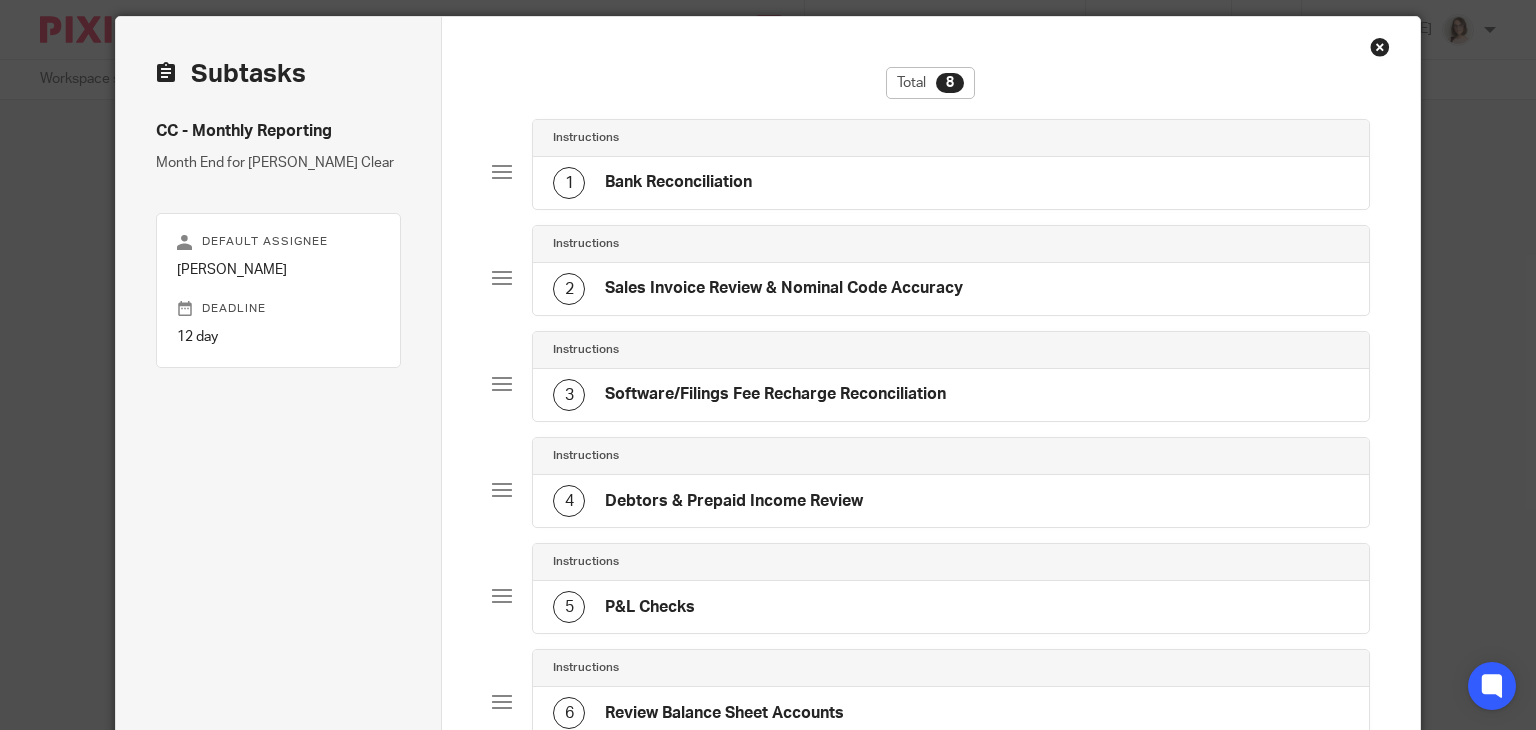 click on "3
Software/Filings Fee Recharge Reconciliation" 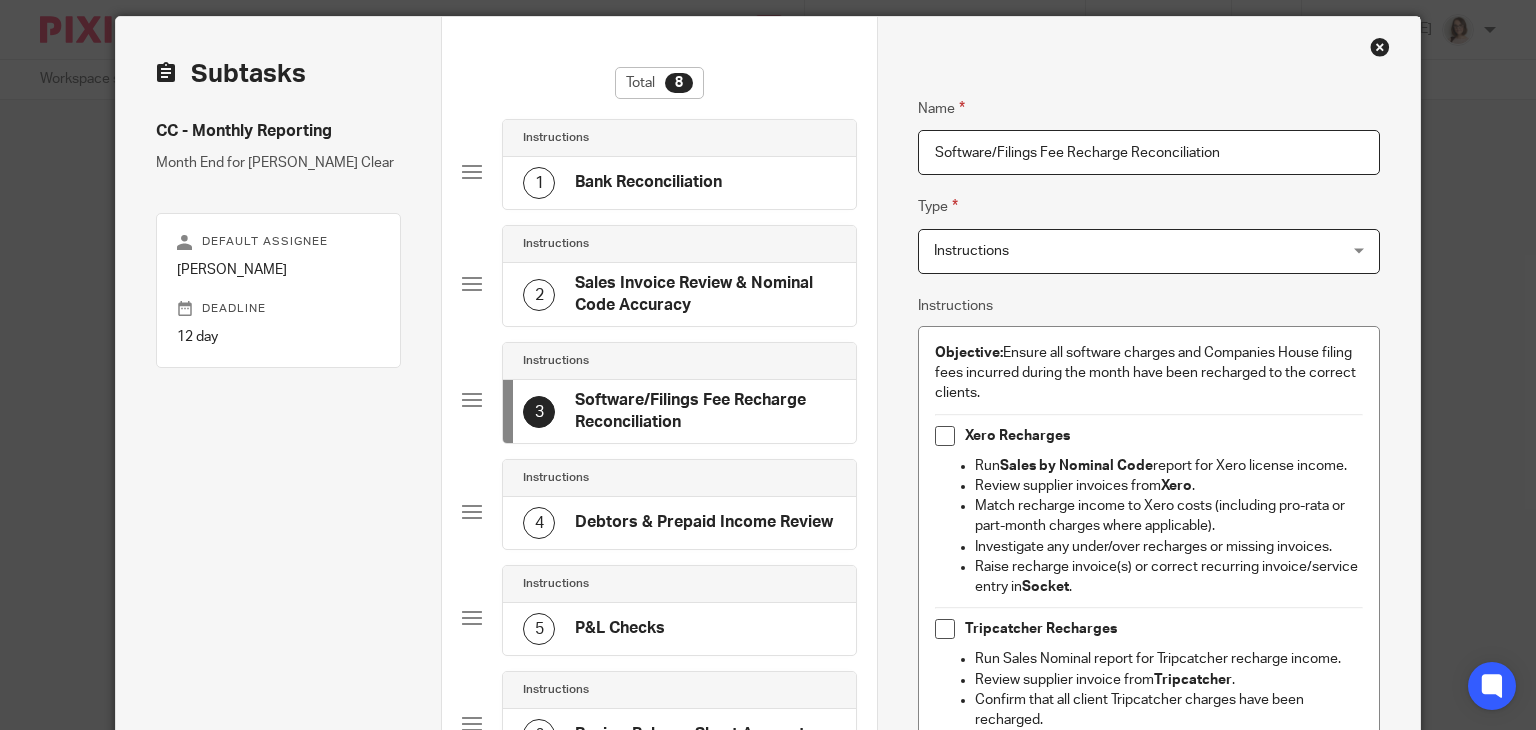 click on "Debtors & Prepaid Income Review" 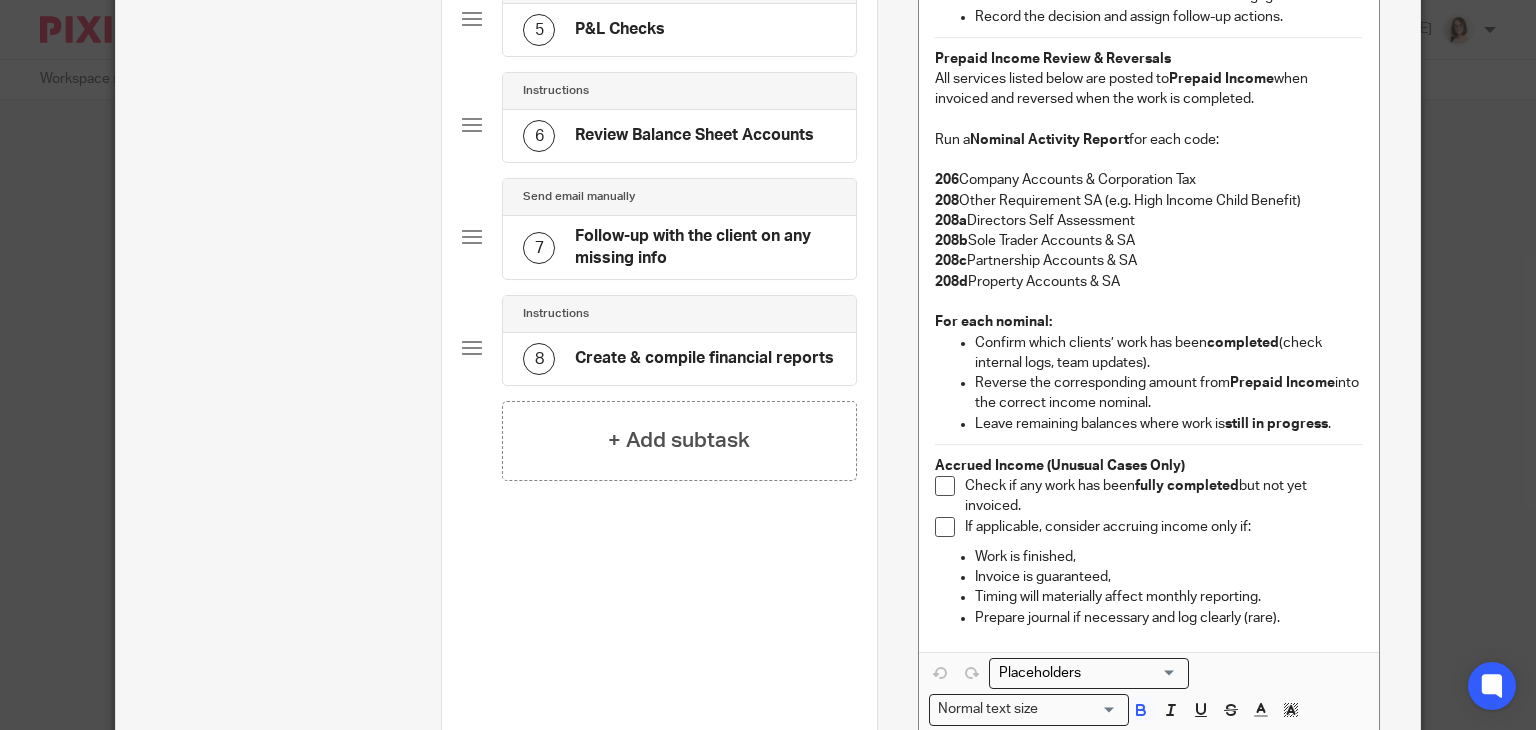 scroll, scrollTop: 664, scrollLeft: 0, axis: vertical 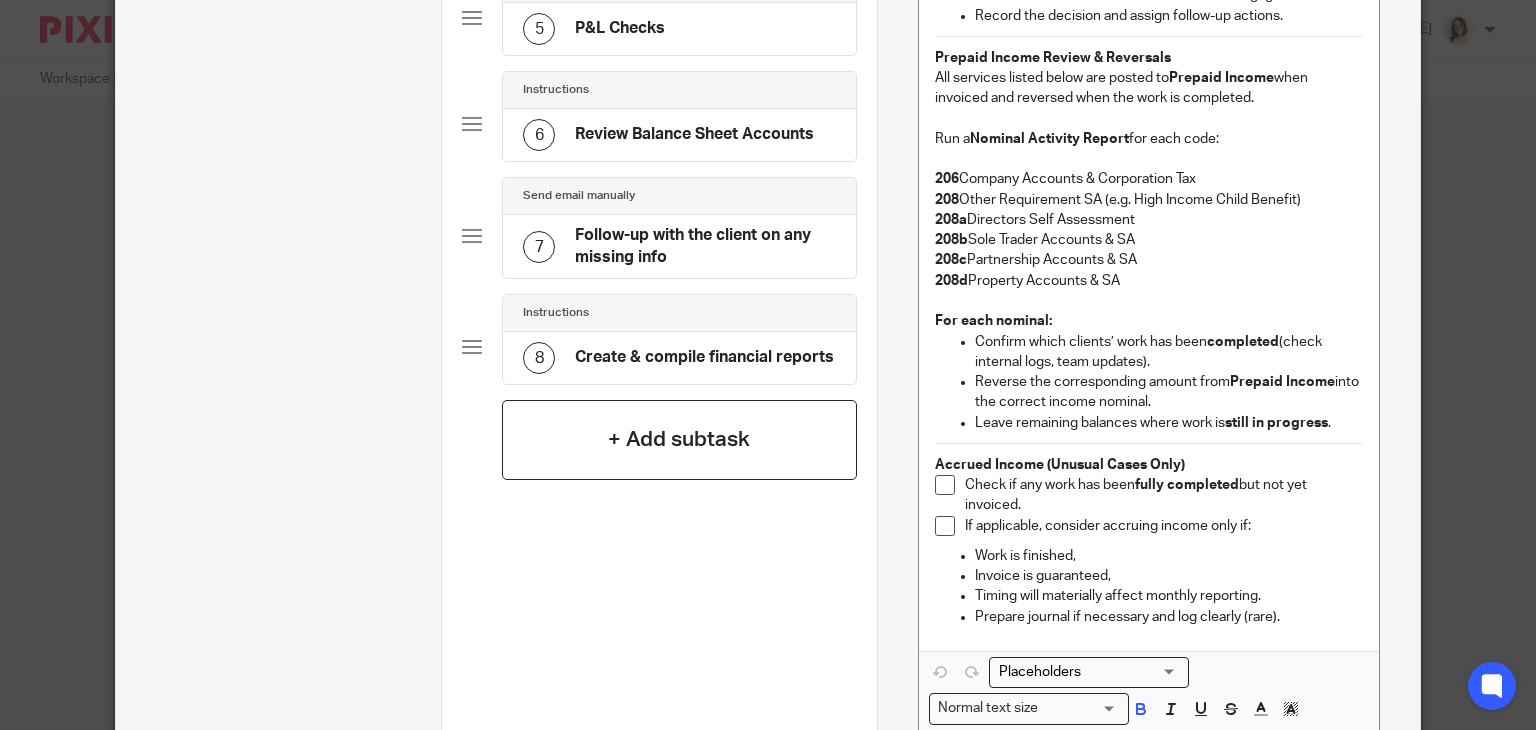 click on "+ Add subtask" 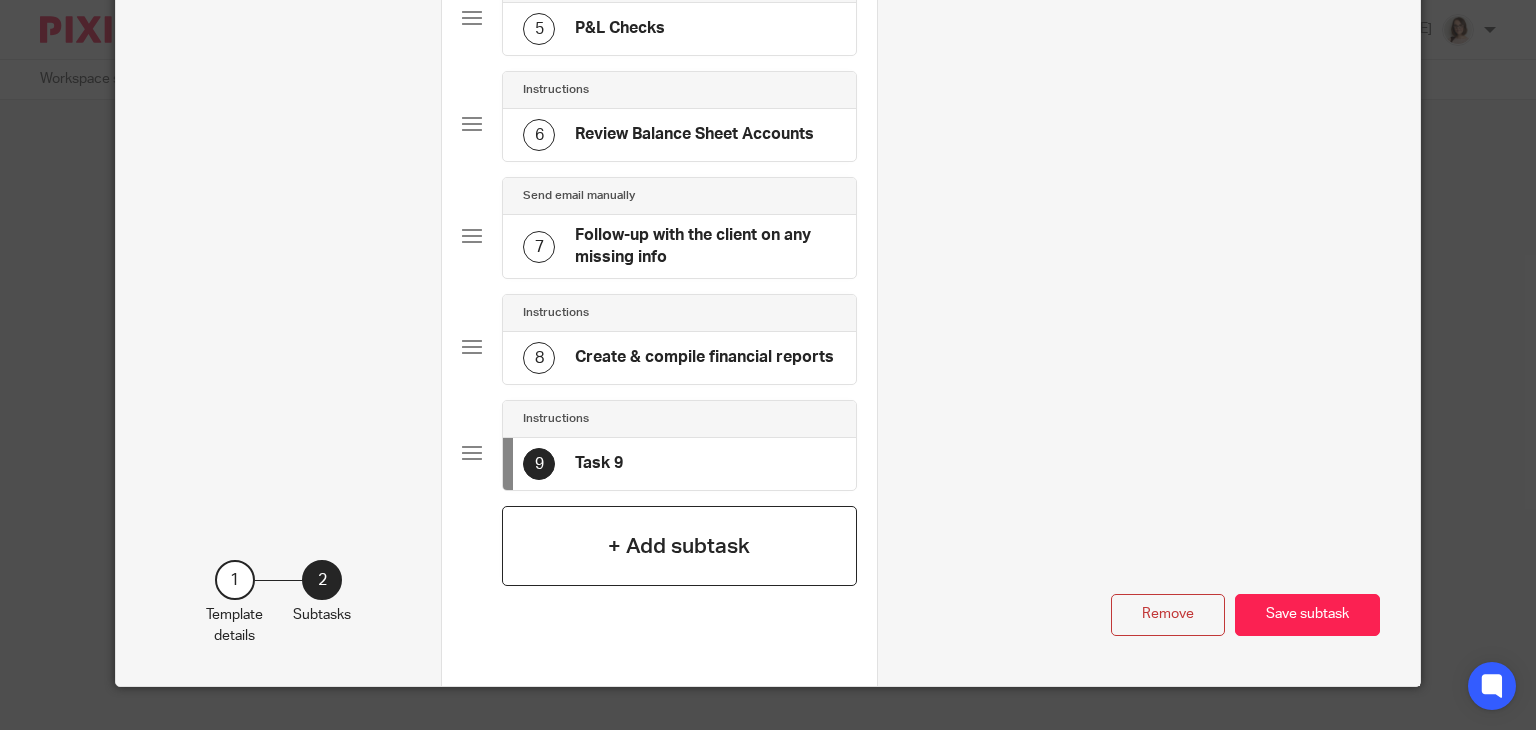 scroll, scrollTop: 0, scrollLeft: 0, axis: both 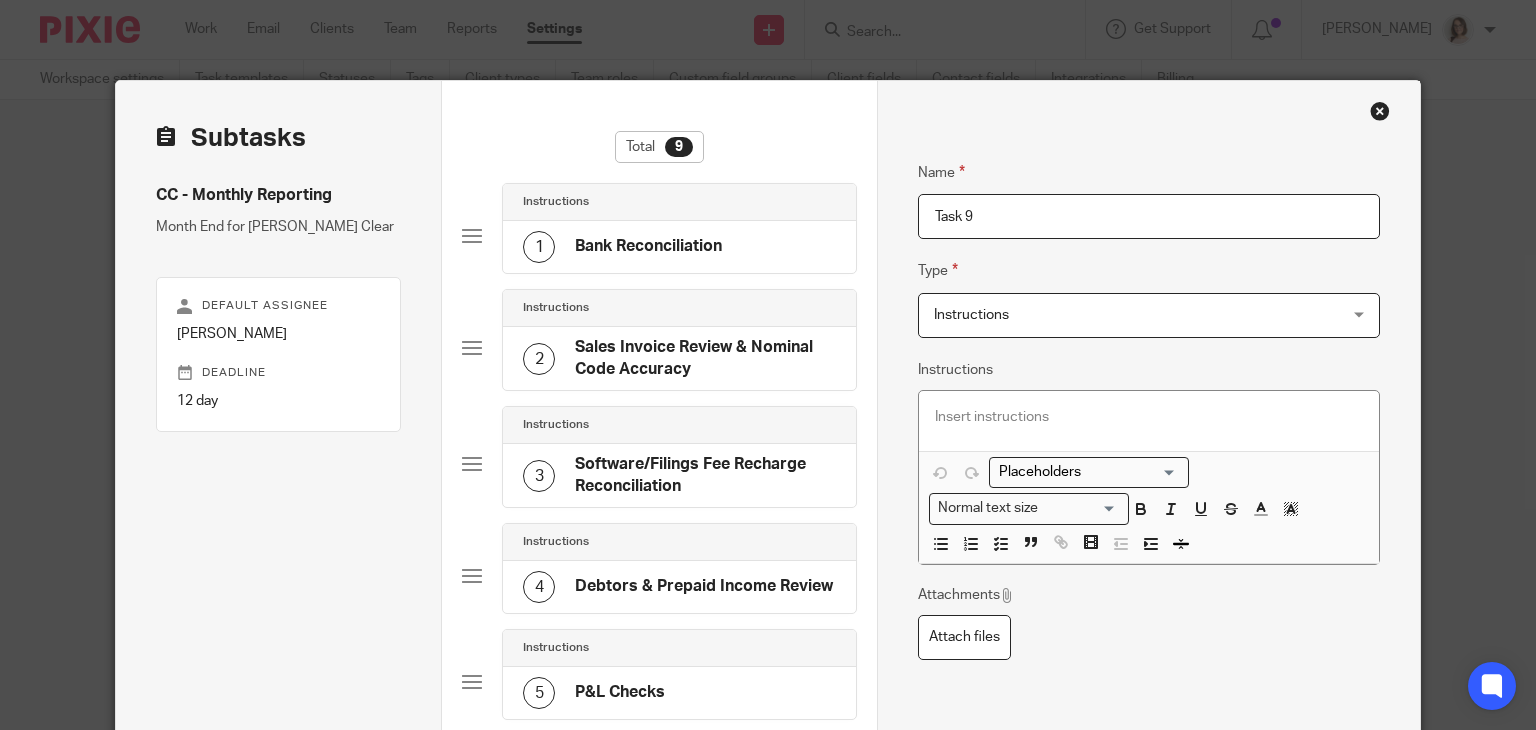 drag, startPoint x: 973, startPoint y: 223, endPoint x: 832, endPoint y: 251, distance: 143.75327 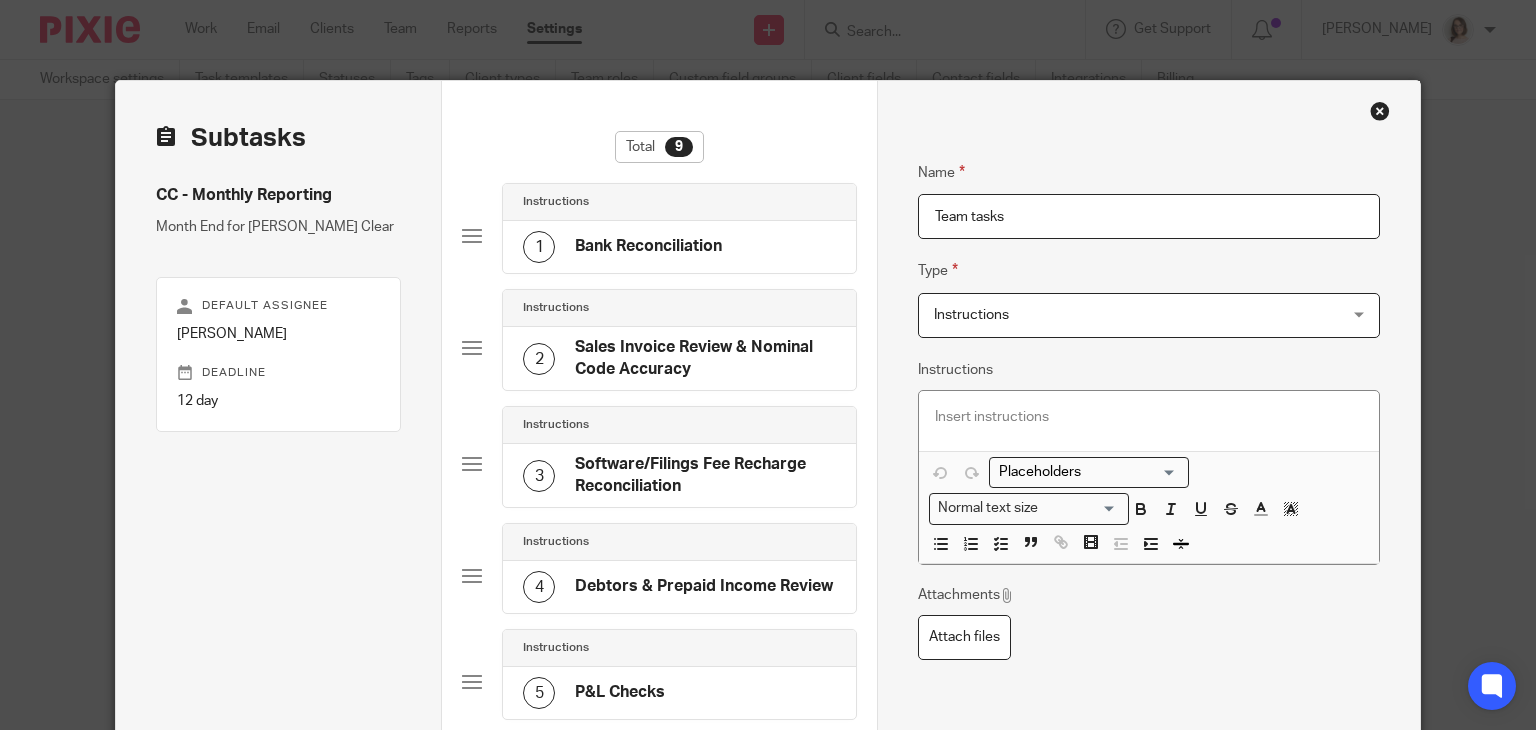 type on "Team tasks" 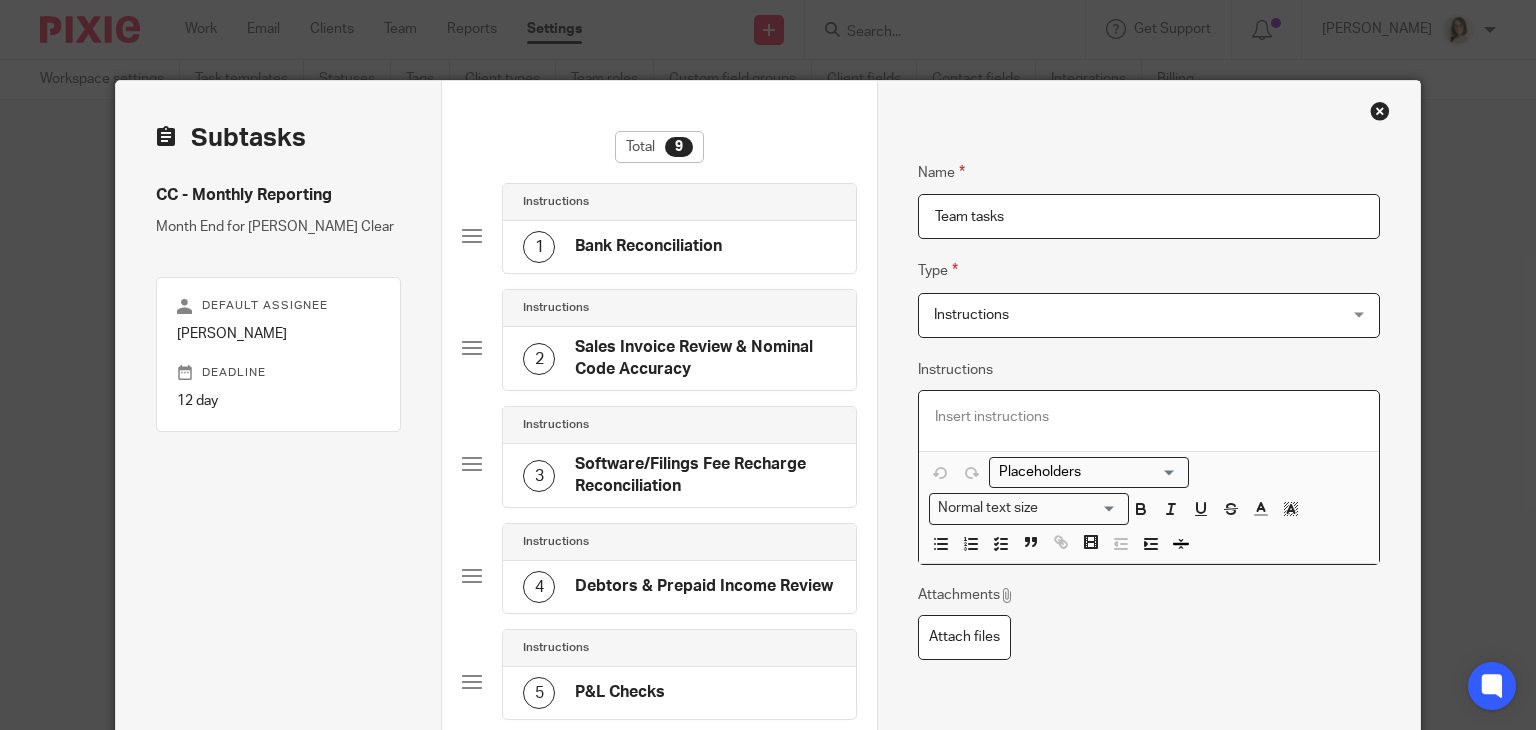 click at bounding box center (1149, 417) 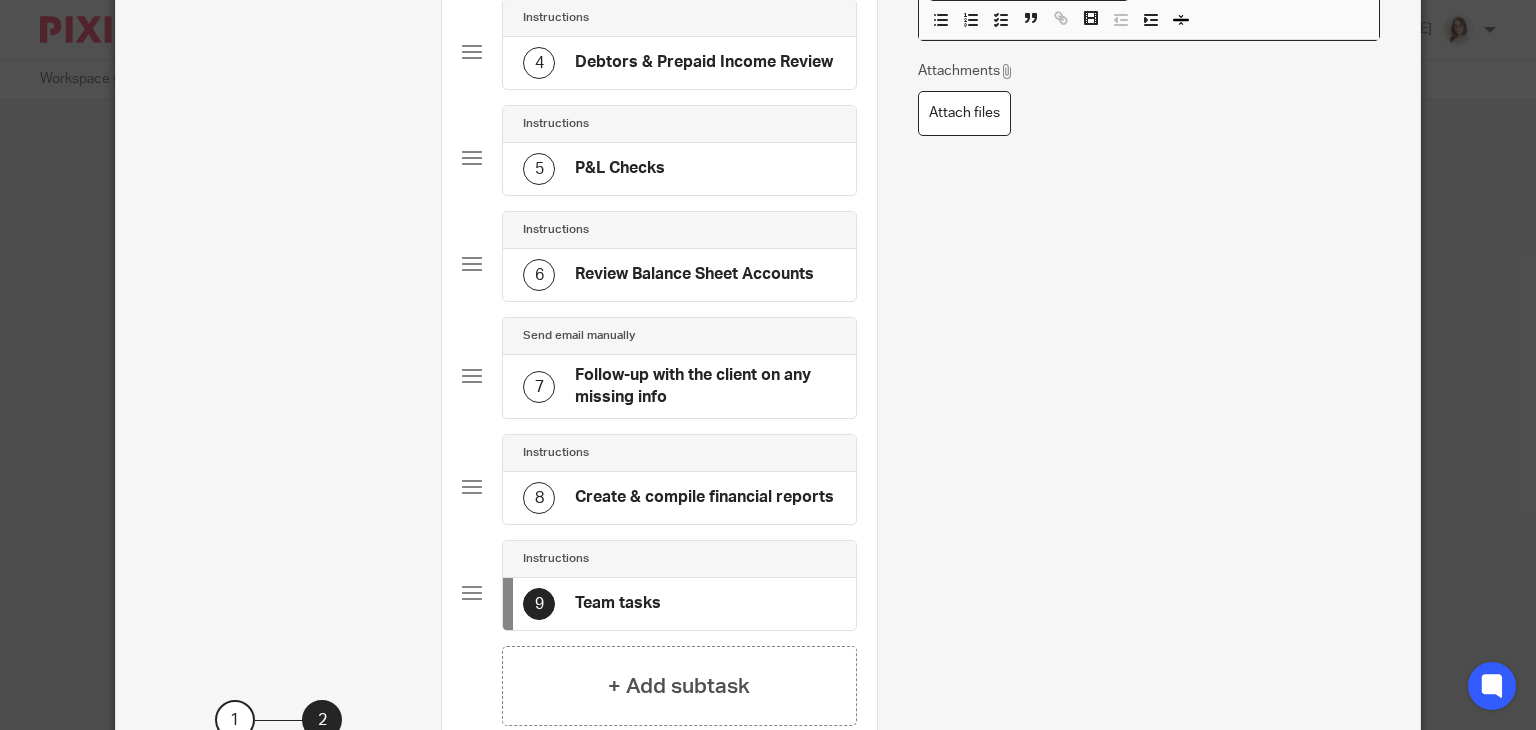scroll, scrollTop: 696, scrollLeft: 0, axis: vertical 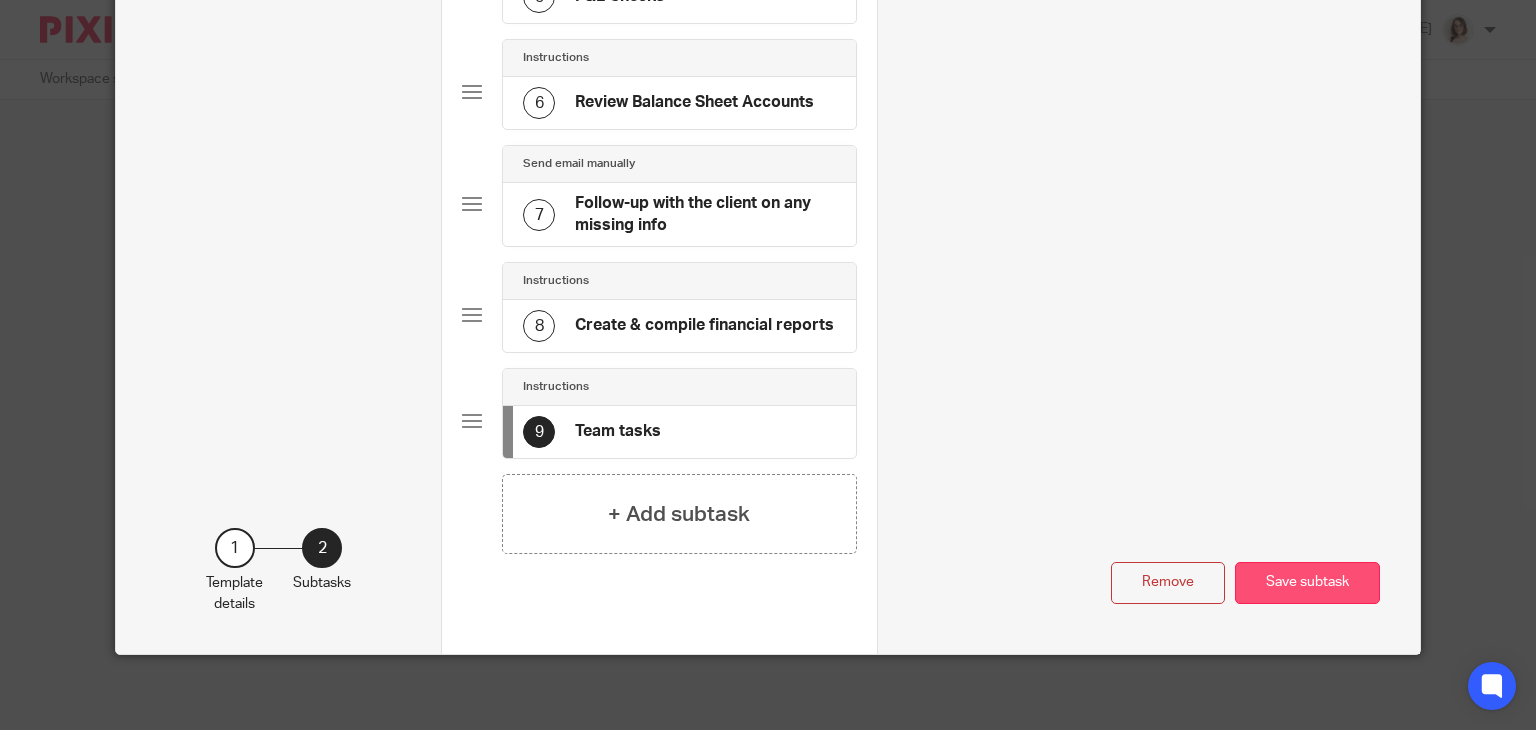 click on "Save subtask" at bounding box center [1307, 583] 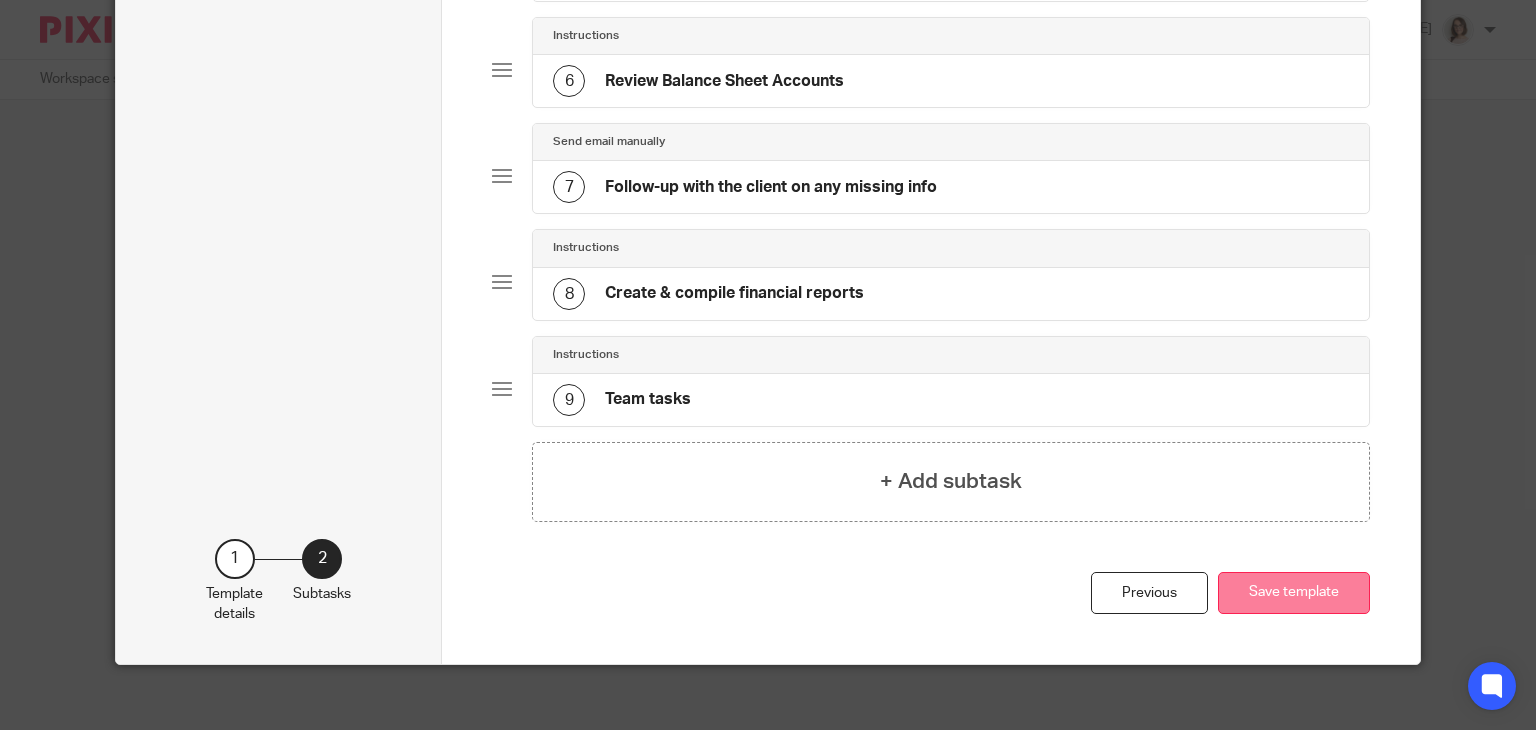 click on "Save template" at bounding box center [1294, 593] 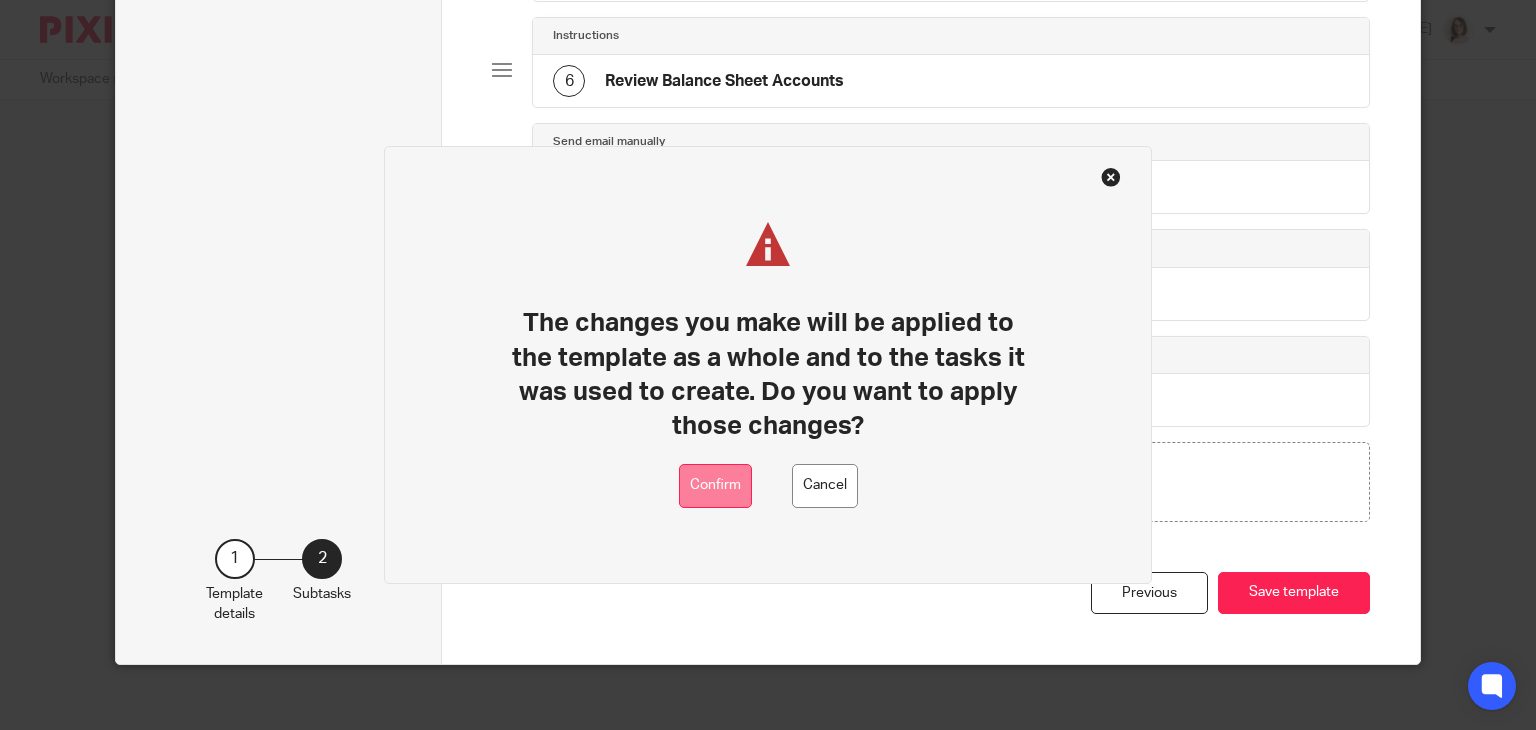 click on "Confirm" at bounding box center (715, 486) 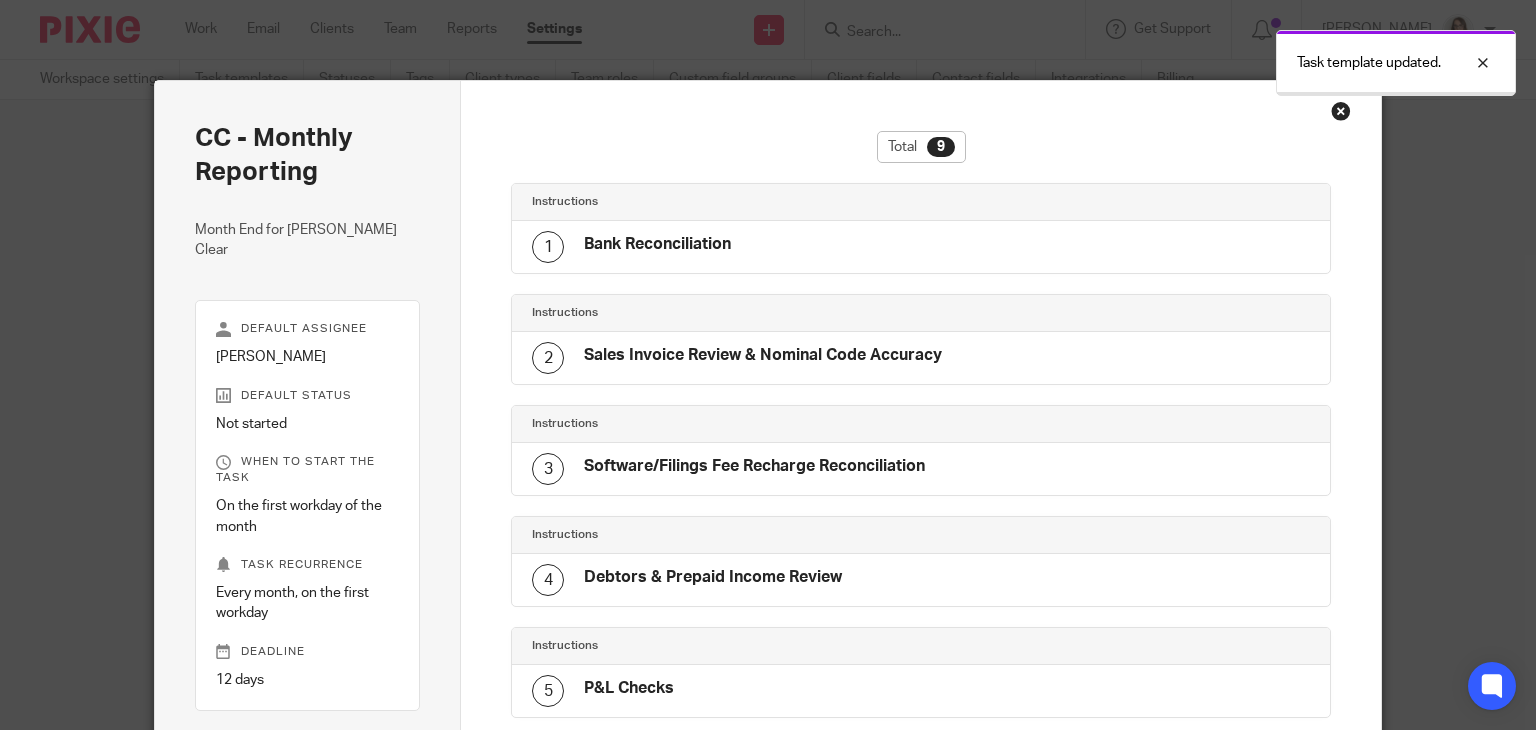 scroll, scrollTop: 0, scrollLeft: 0, axis: both 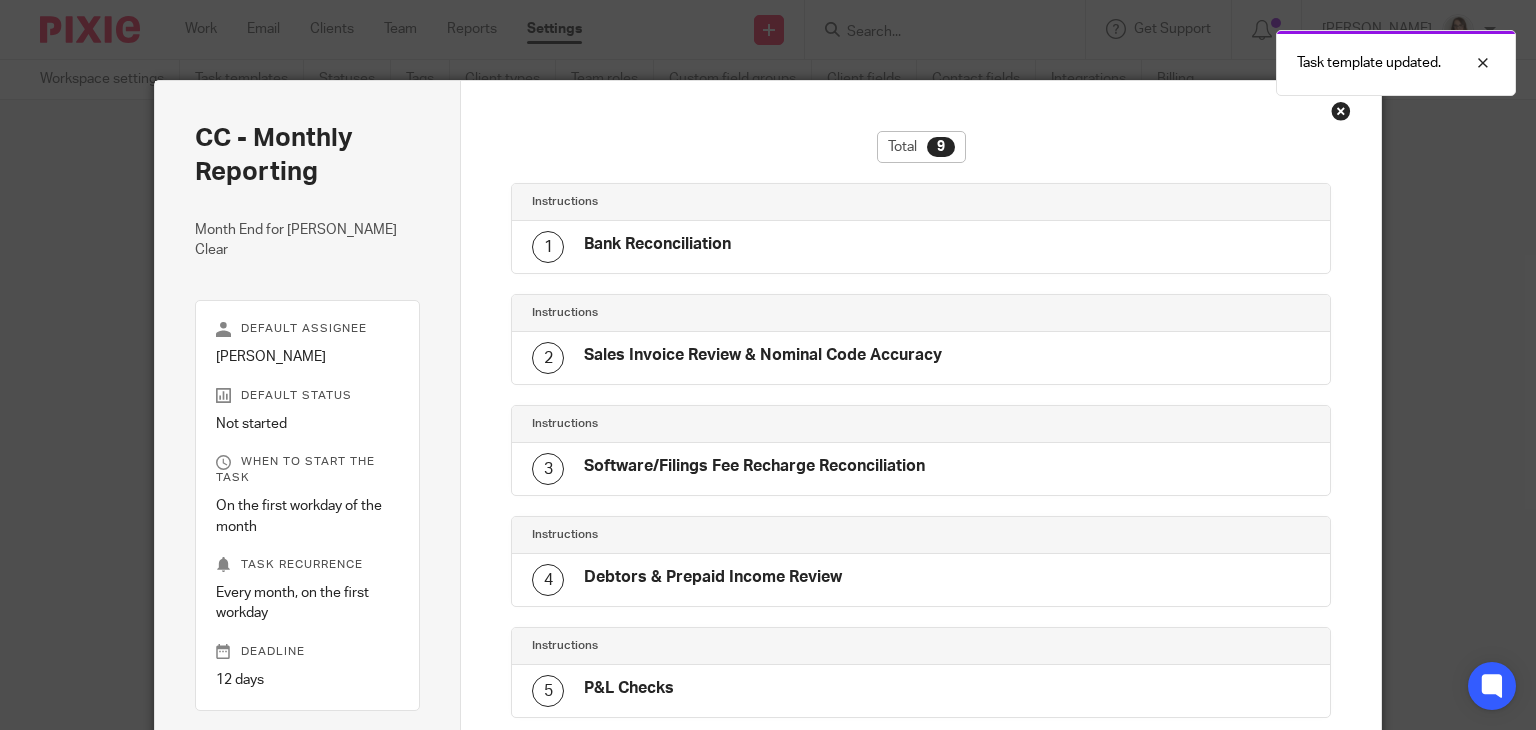 click at bounding box center [1341, 111] 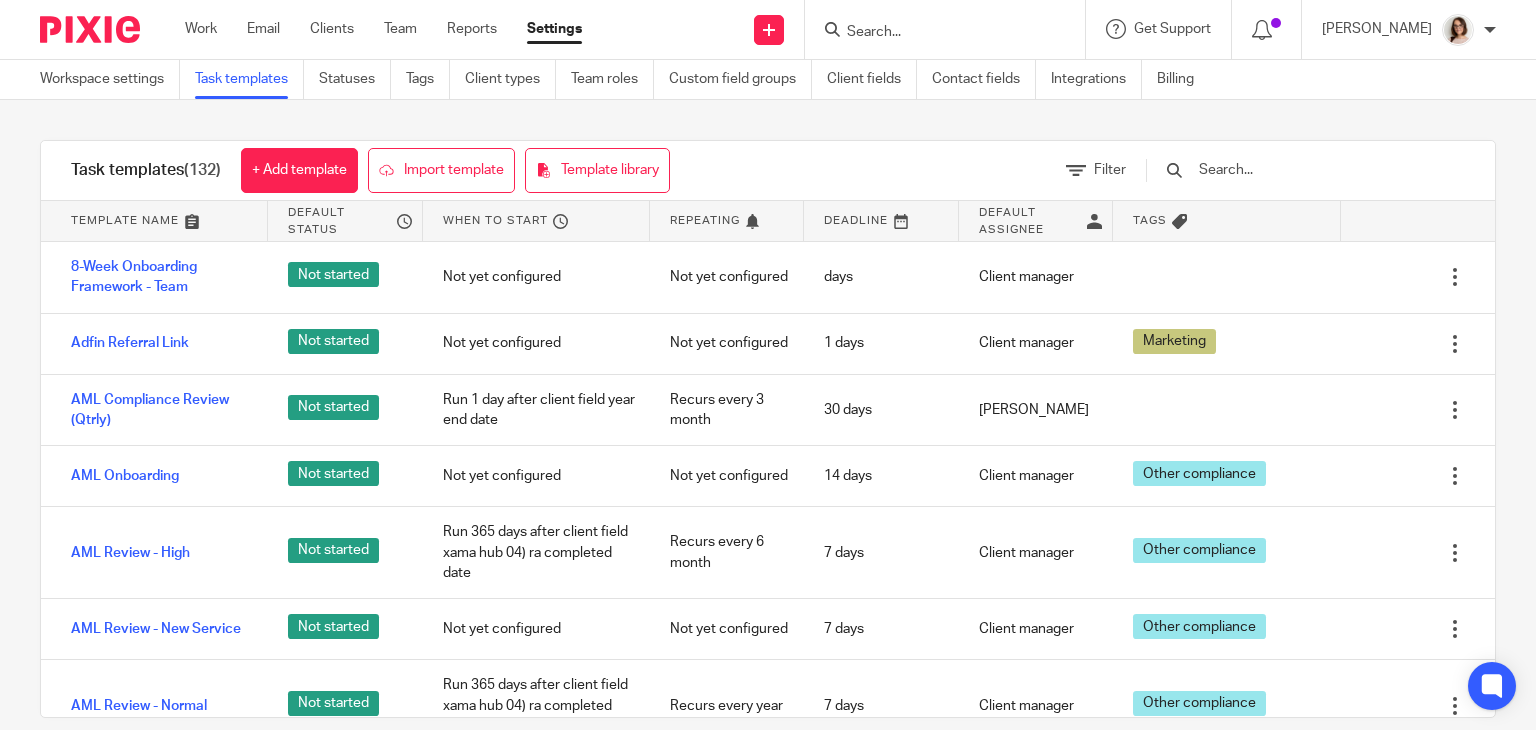 scroll, scrollTop: 0, scrollLeft: 0, axis: both 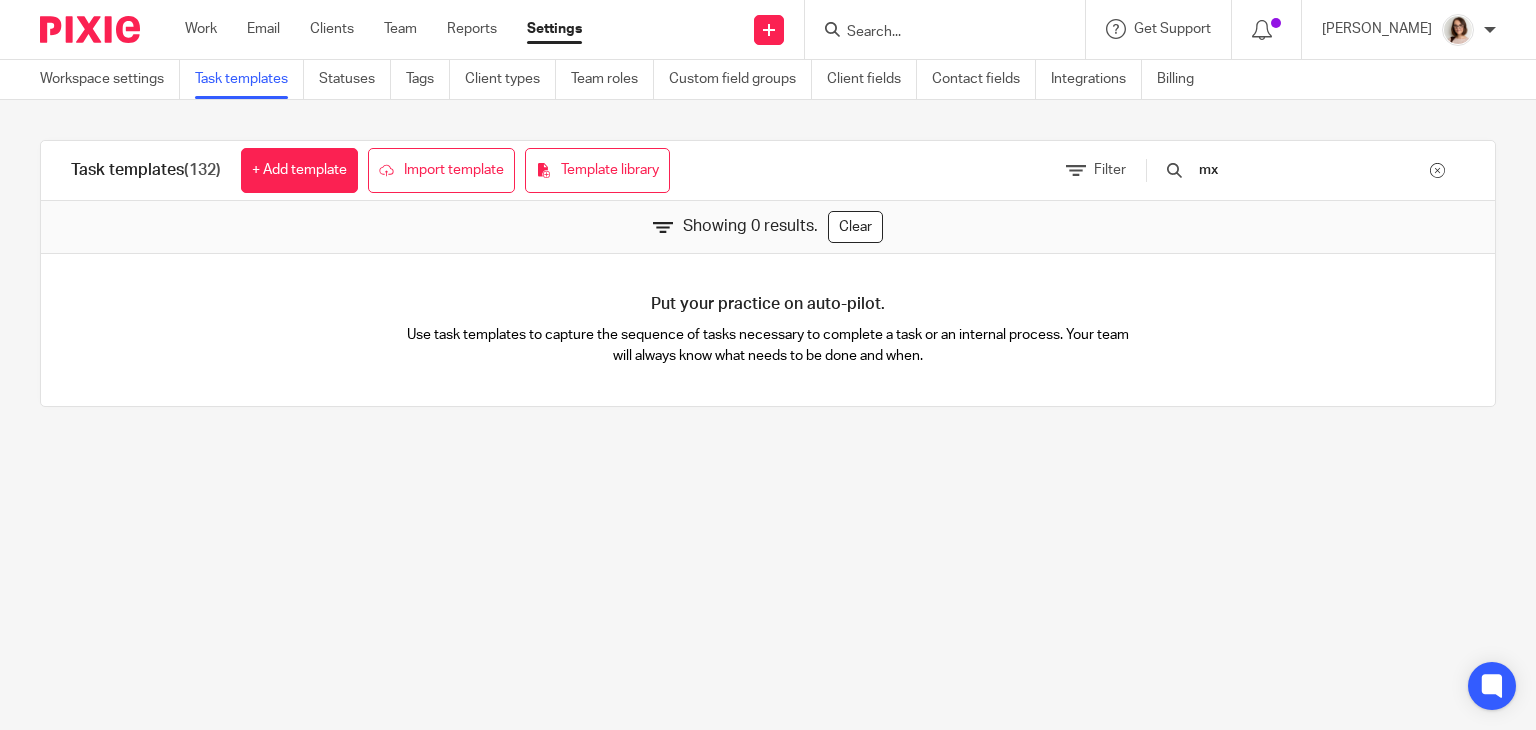 type on "m" 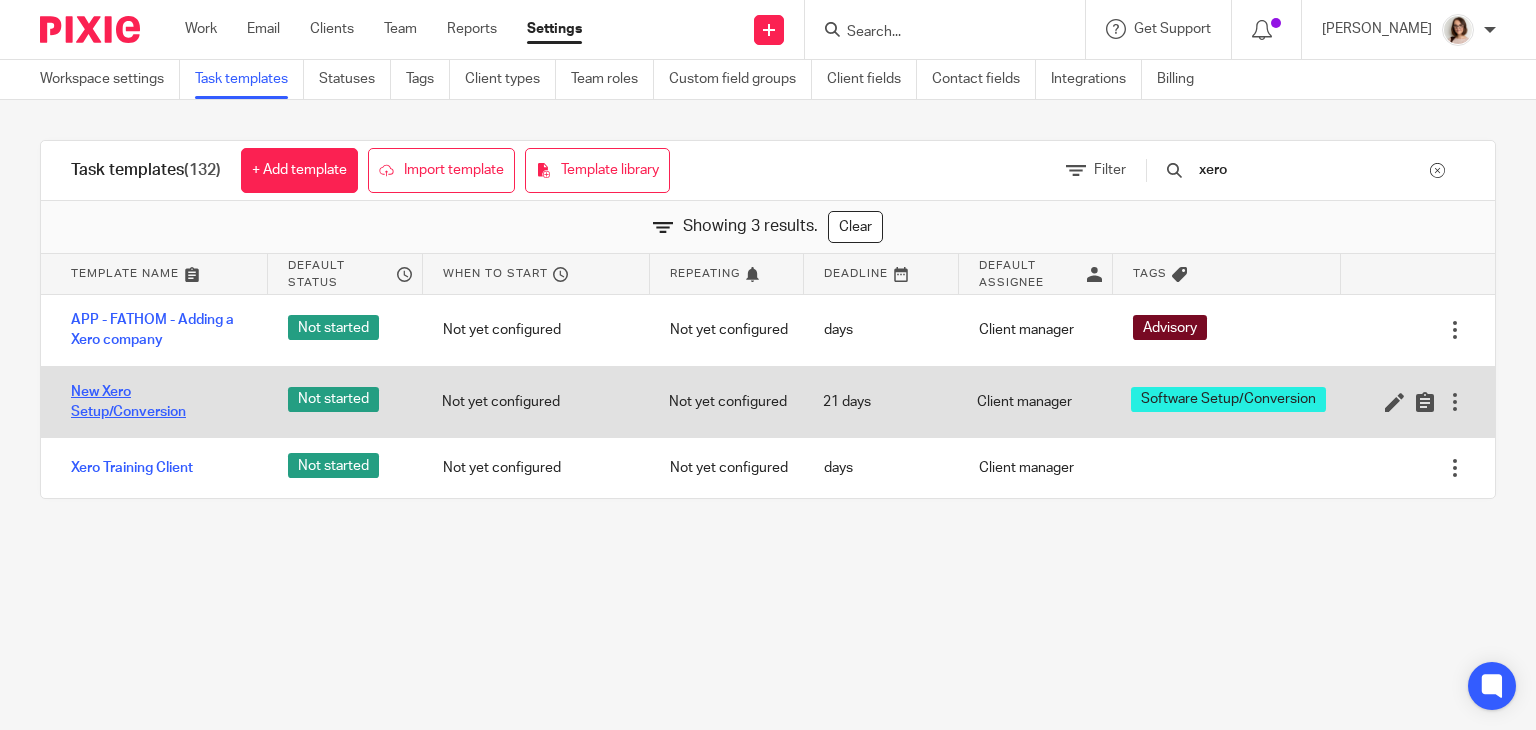 type on "xero" 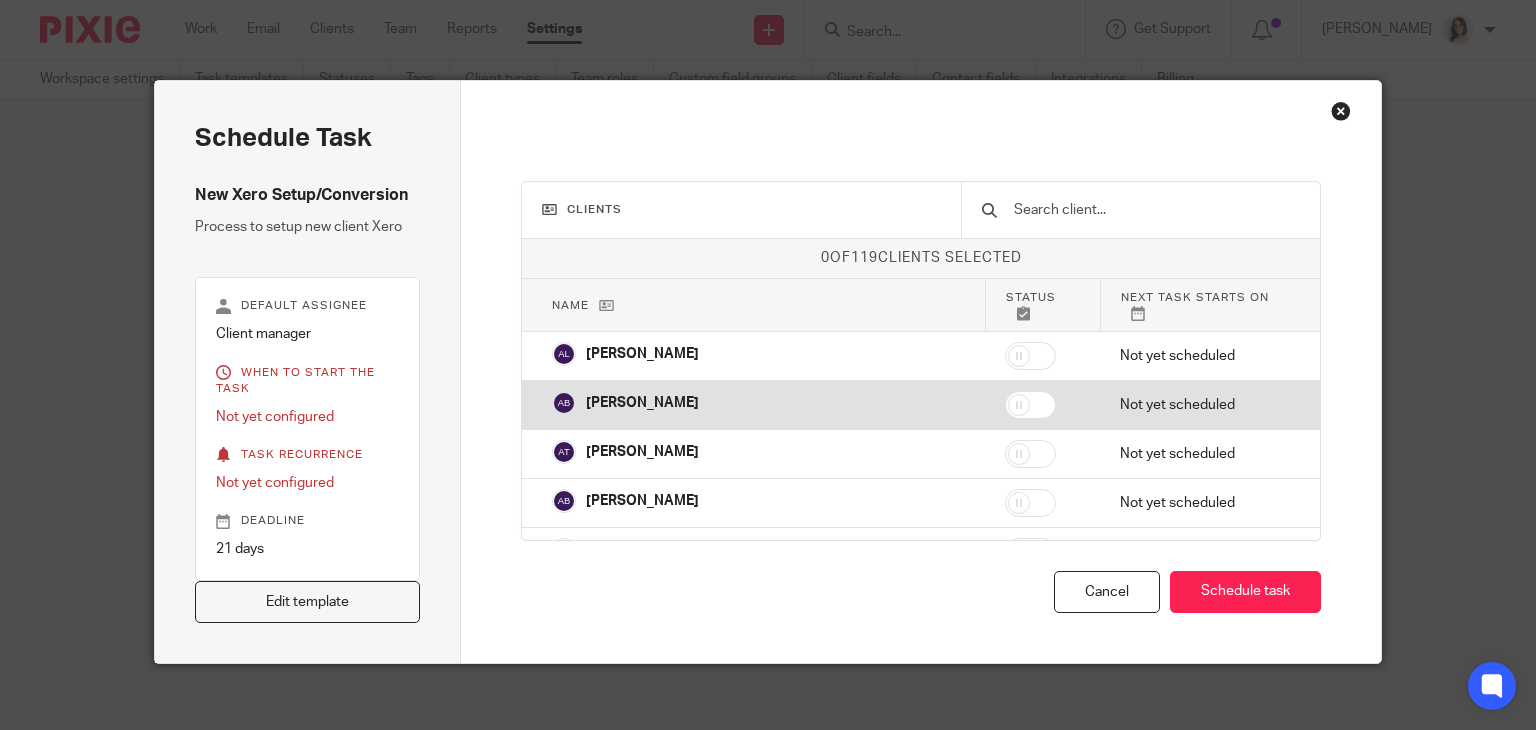 scroll, scrollTop: 0, scrollLeft: 0, axis: both 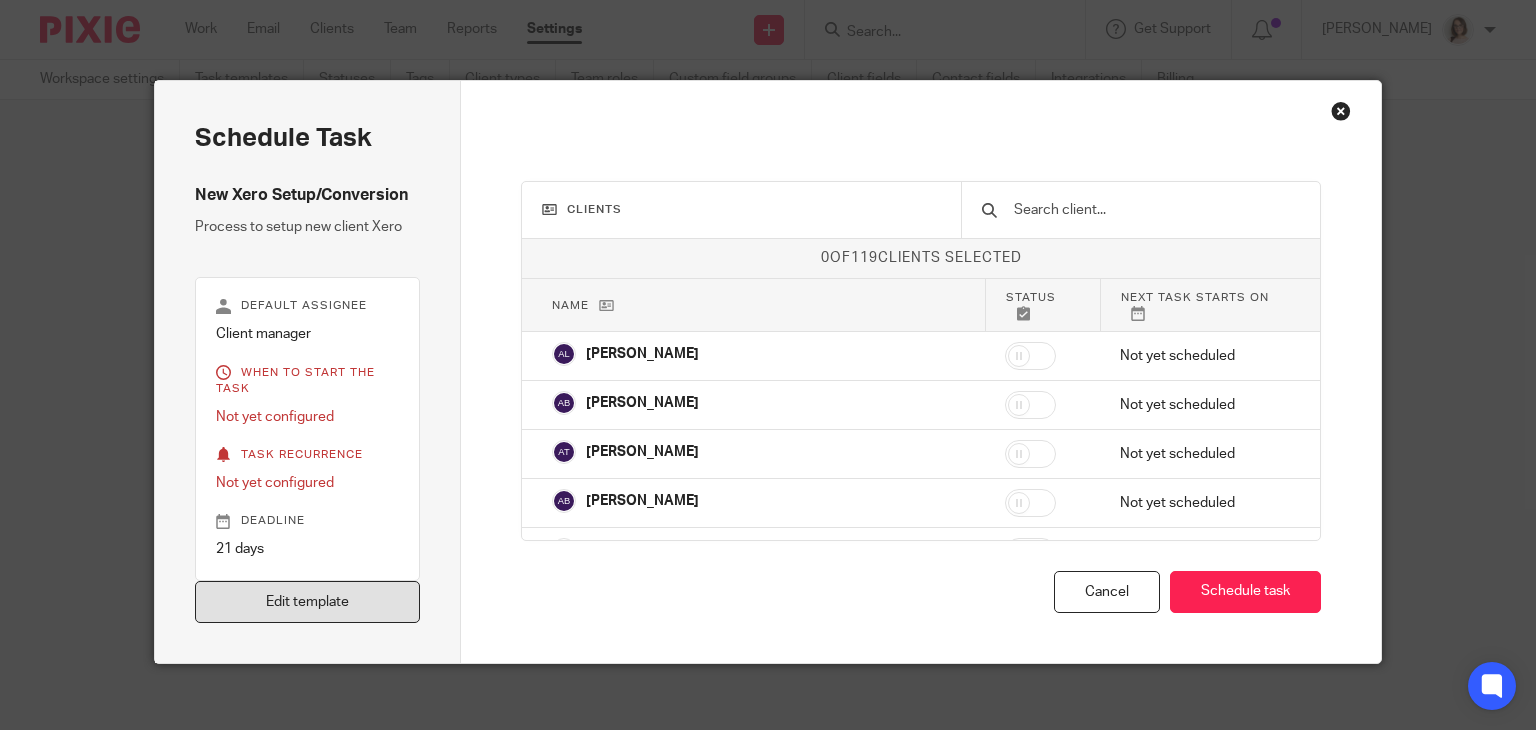 click on "Edit template" at bounding box center (308, 602) 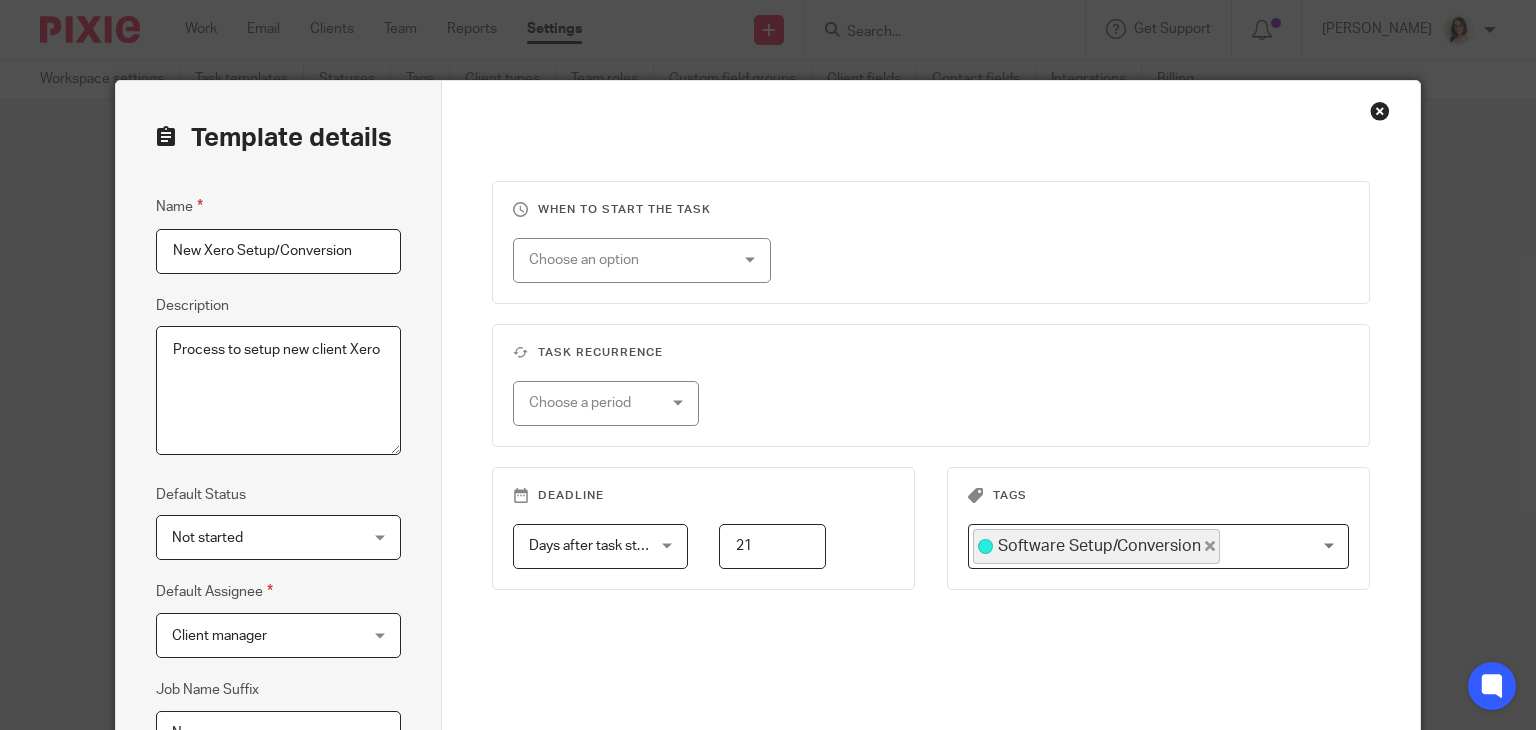 scroll, scrollTop: 0, scrollLeft: 0, axis: both 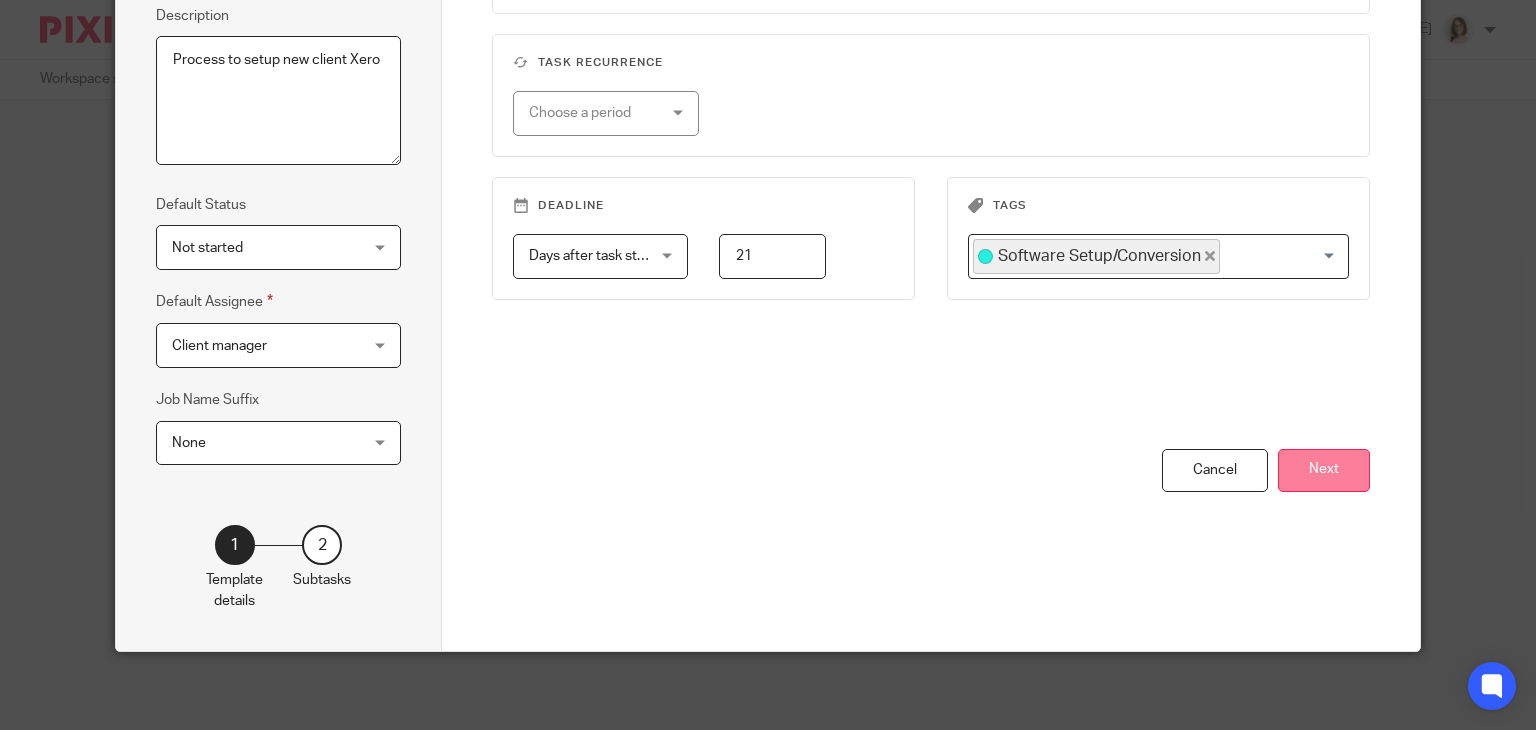 click on "Next" at bounding box center [1324, 470] 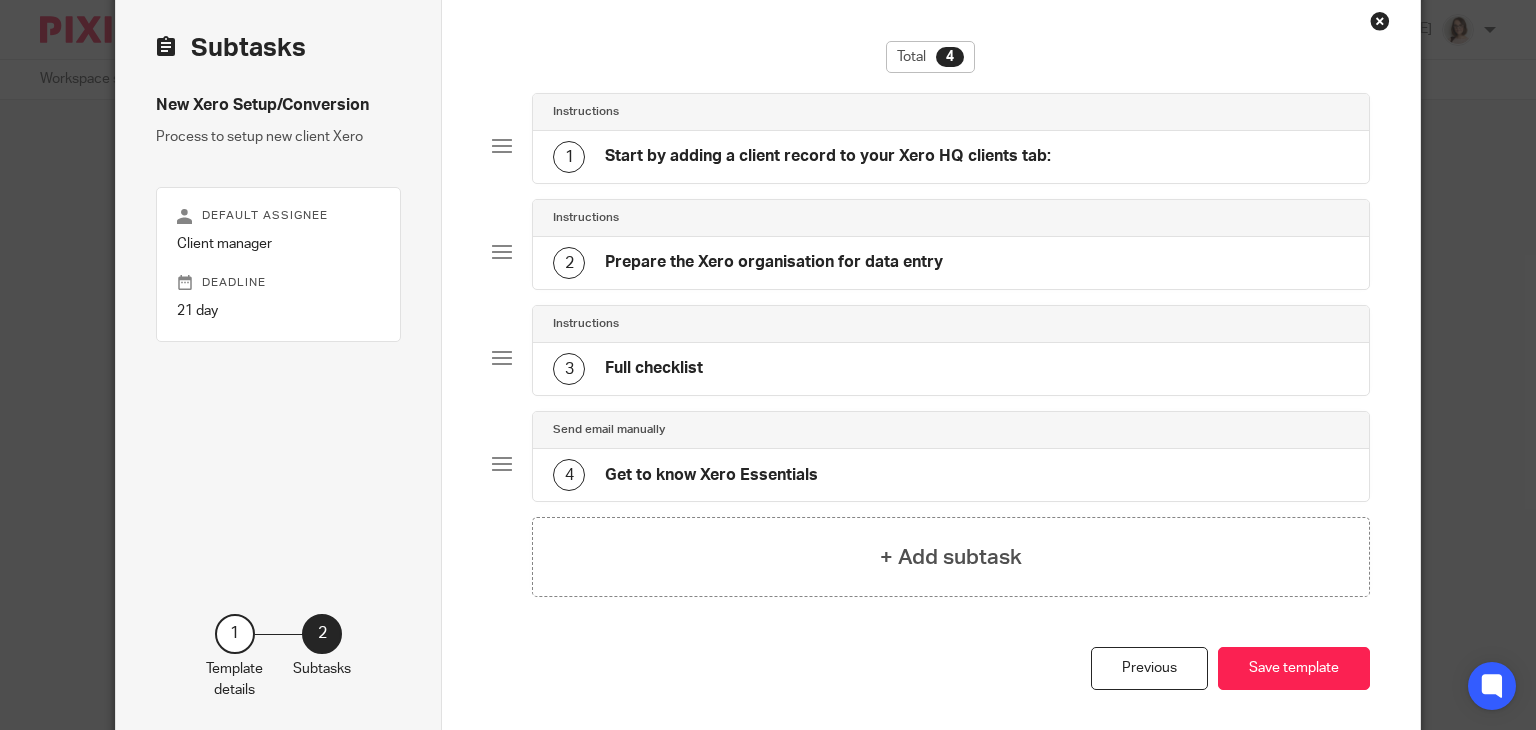 scroll, scrollTop: 62, scrollLeft: 0, axis: vertical 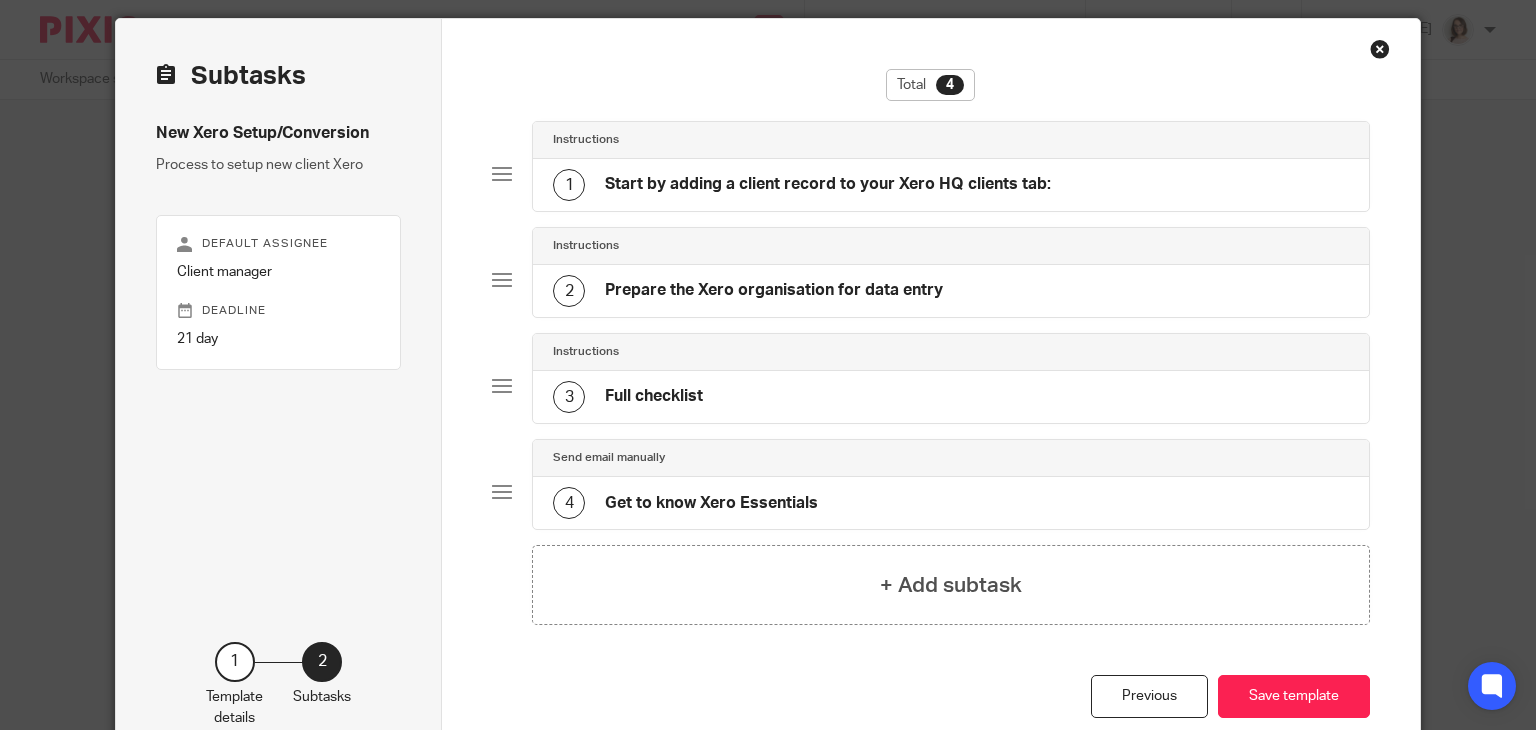 click on "Start by adding a client record to your Xero HQ clients tab:" 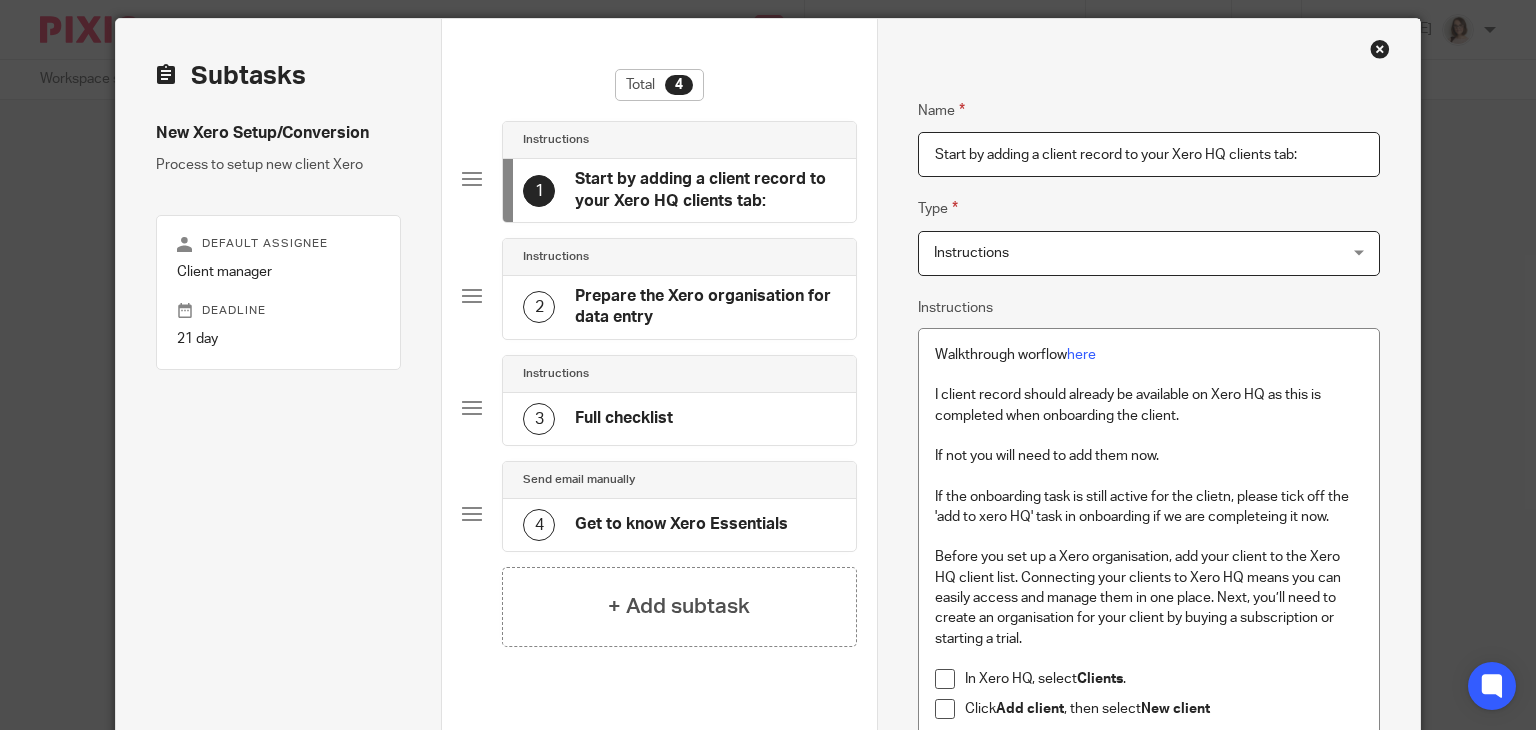 click on "3
Full checklist" 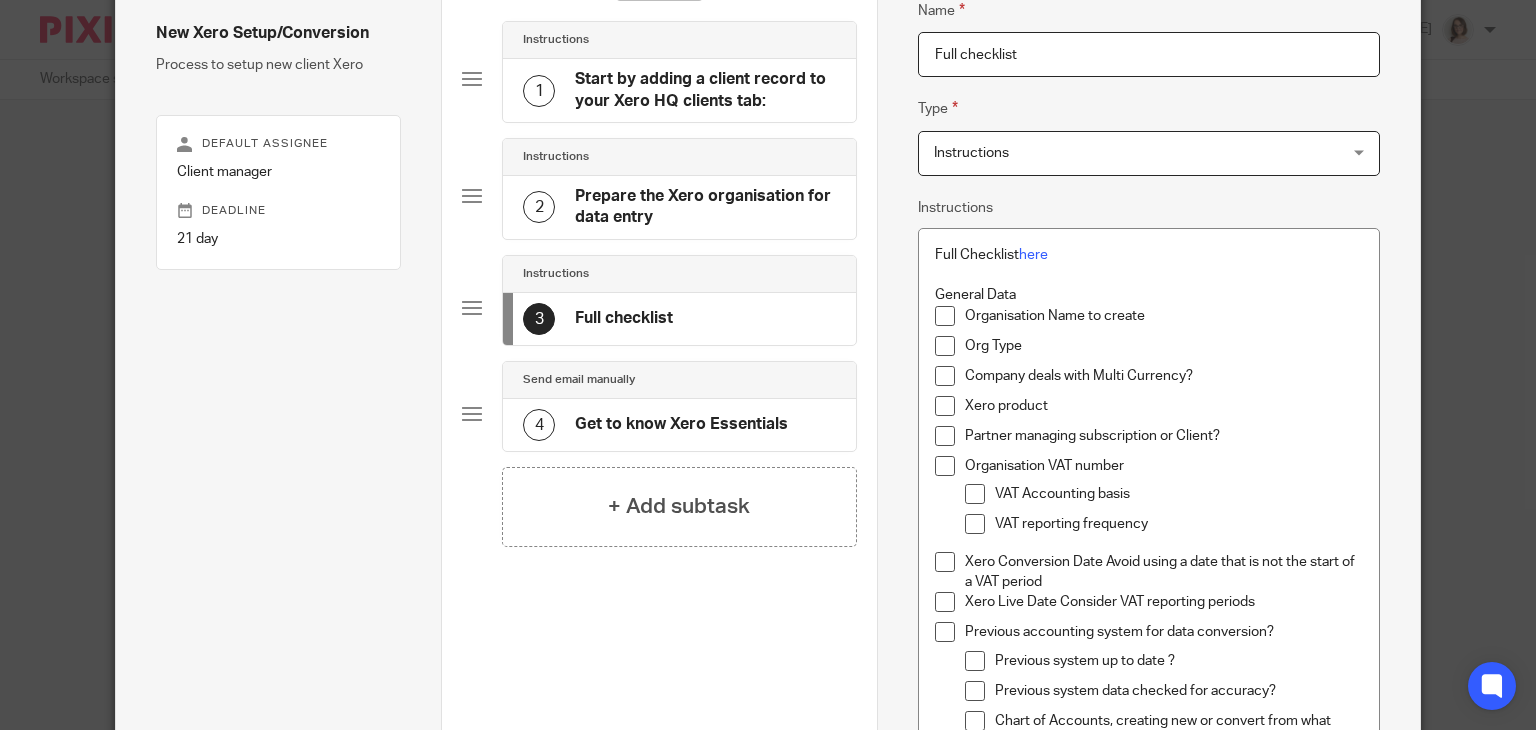 scroll, scrollTop: 164, scrollLeft: 0, axis: vertical 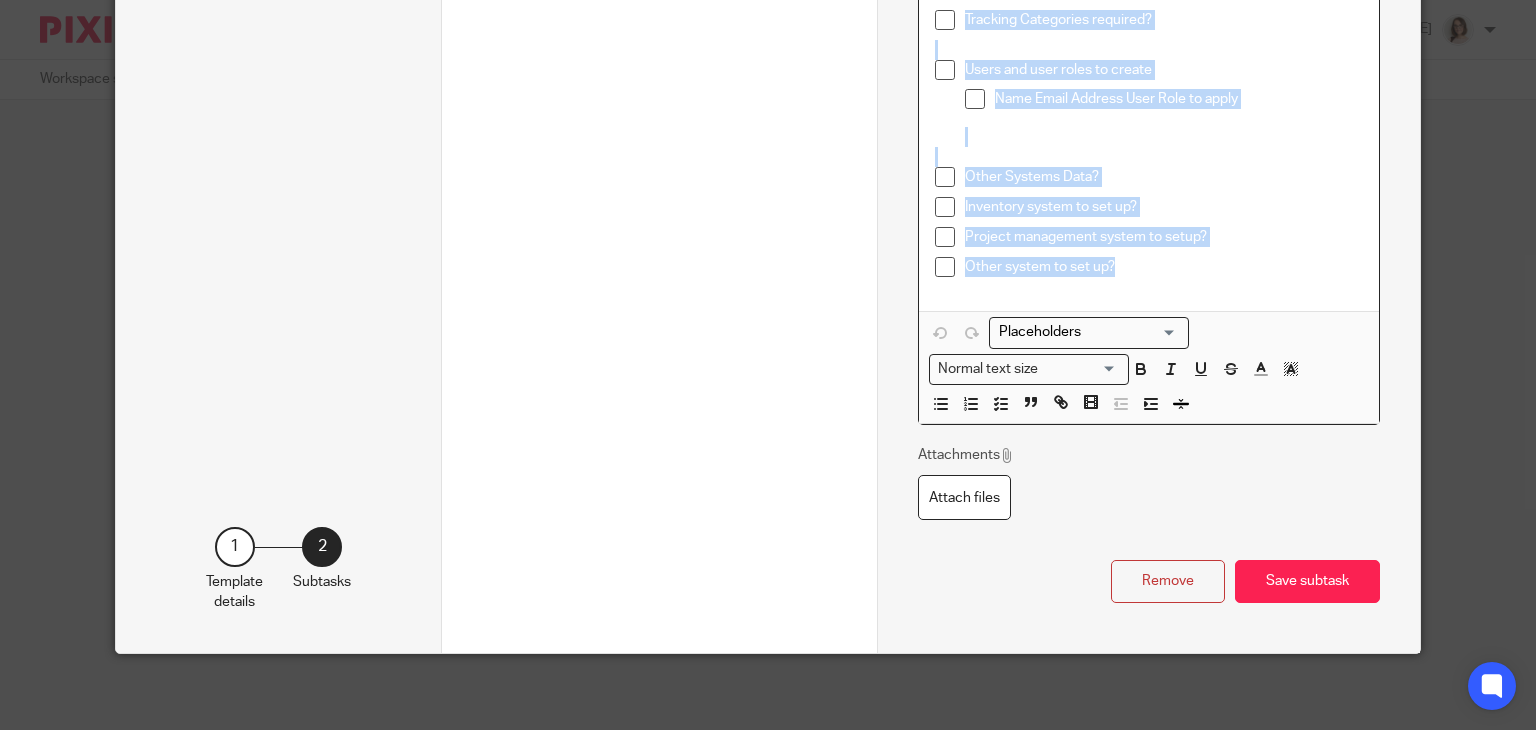 drag, startPoint x: 930, startPoint y: 283, endPoint x: 1200, endPoint y: 525, distance: 362.57965 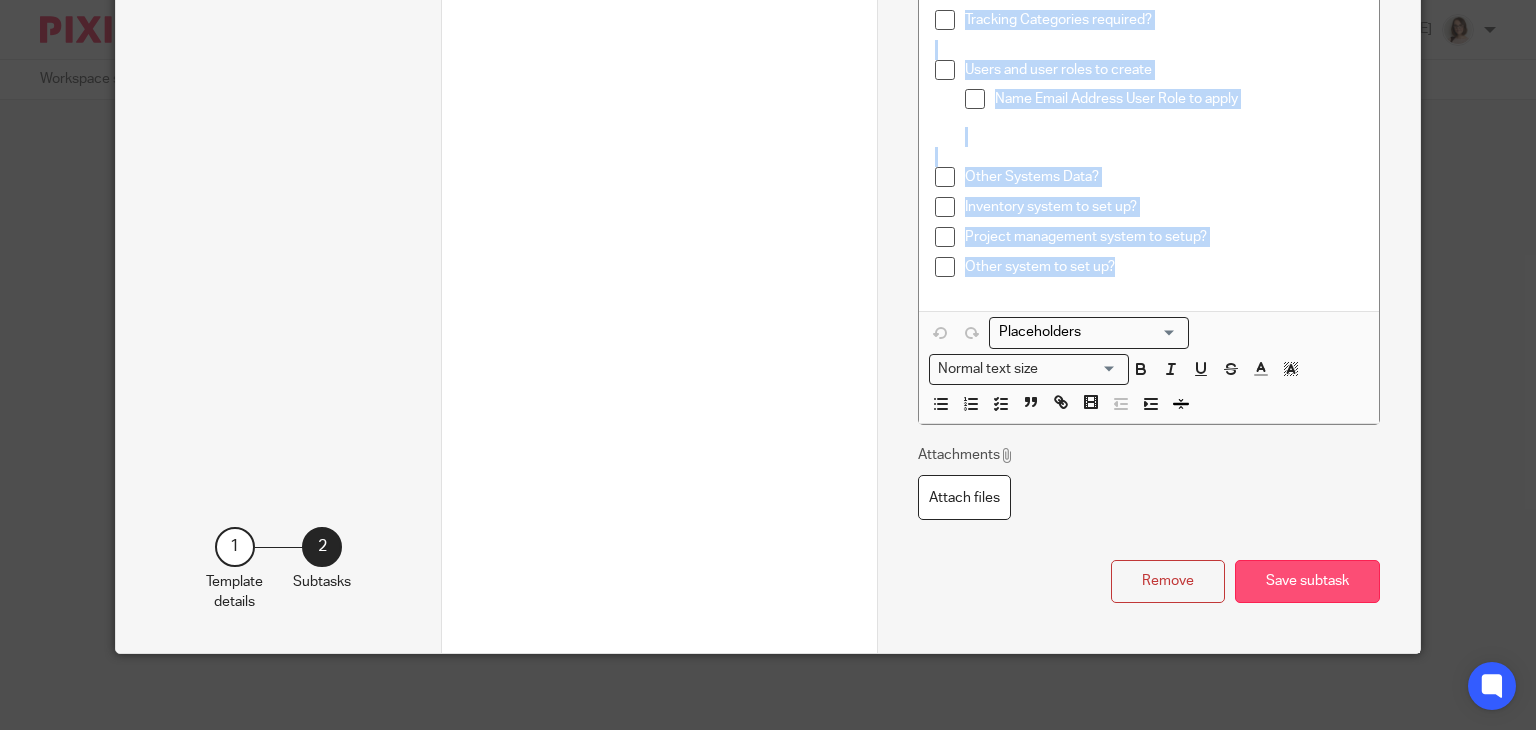click on "Save subtask" at bounding box center [1307, 581] 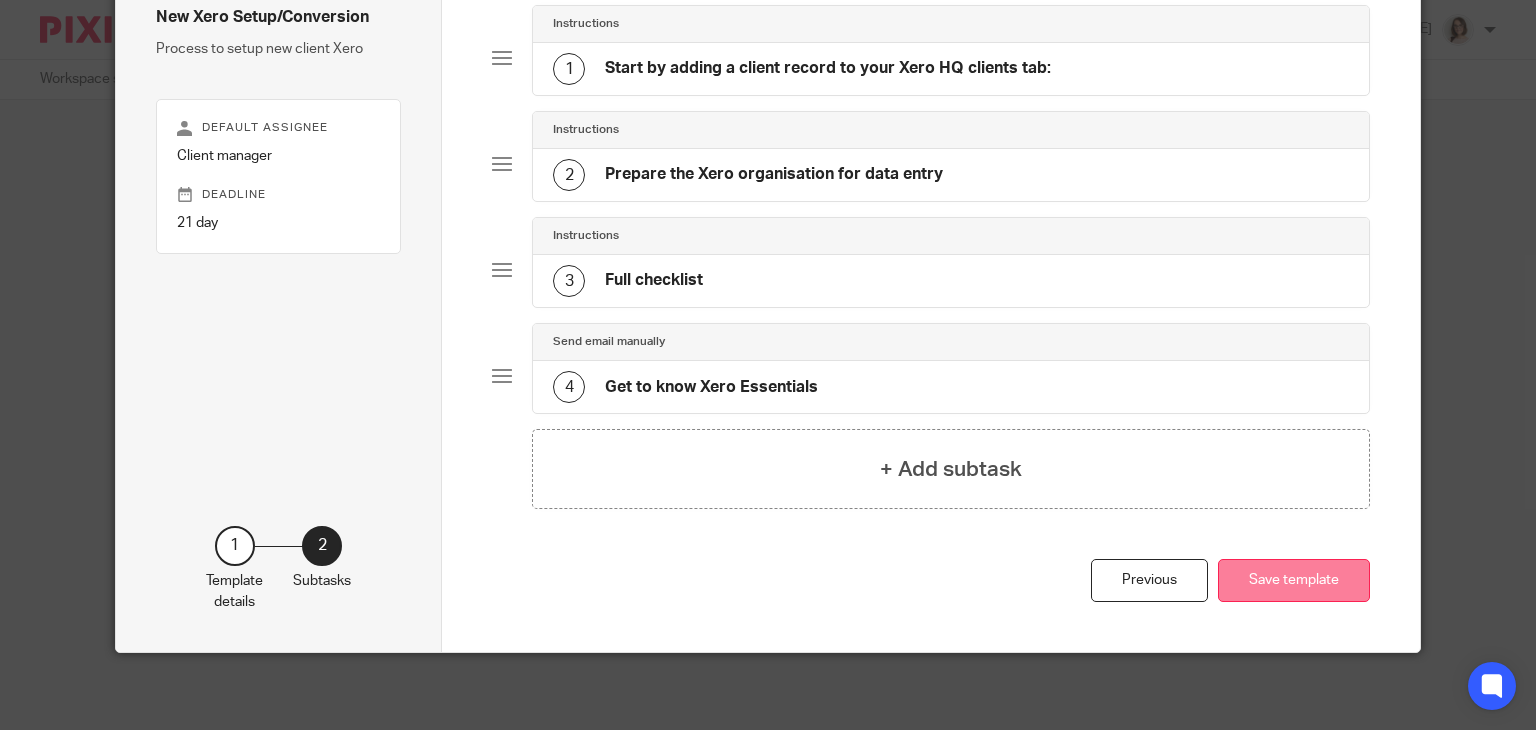 click on "Save template" at bounding box center [1294, 580] 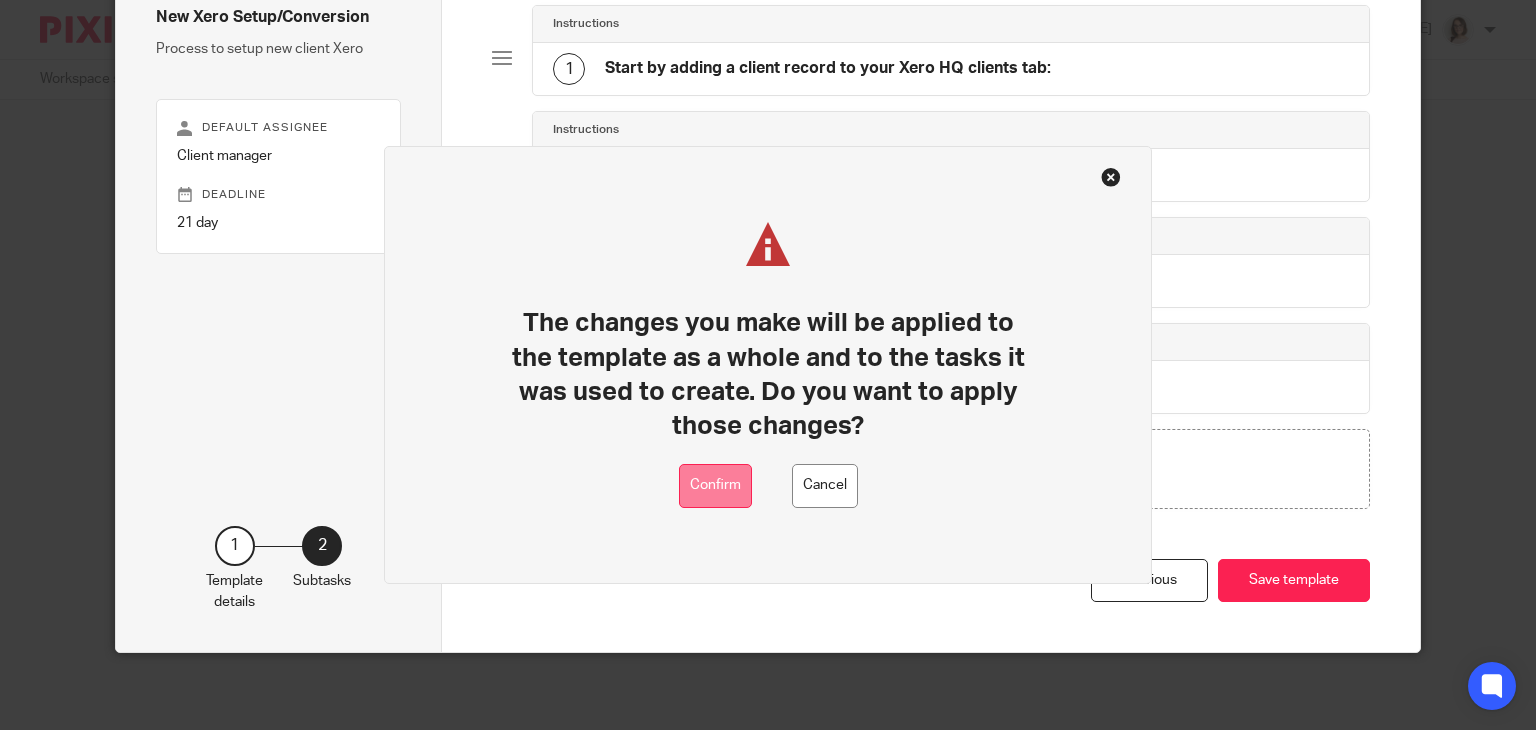 click on "Confirm" at bounding box center [715, 486] 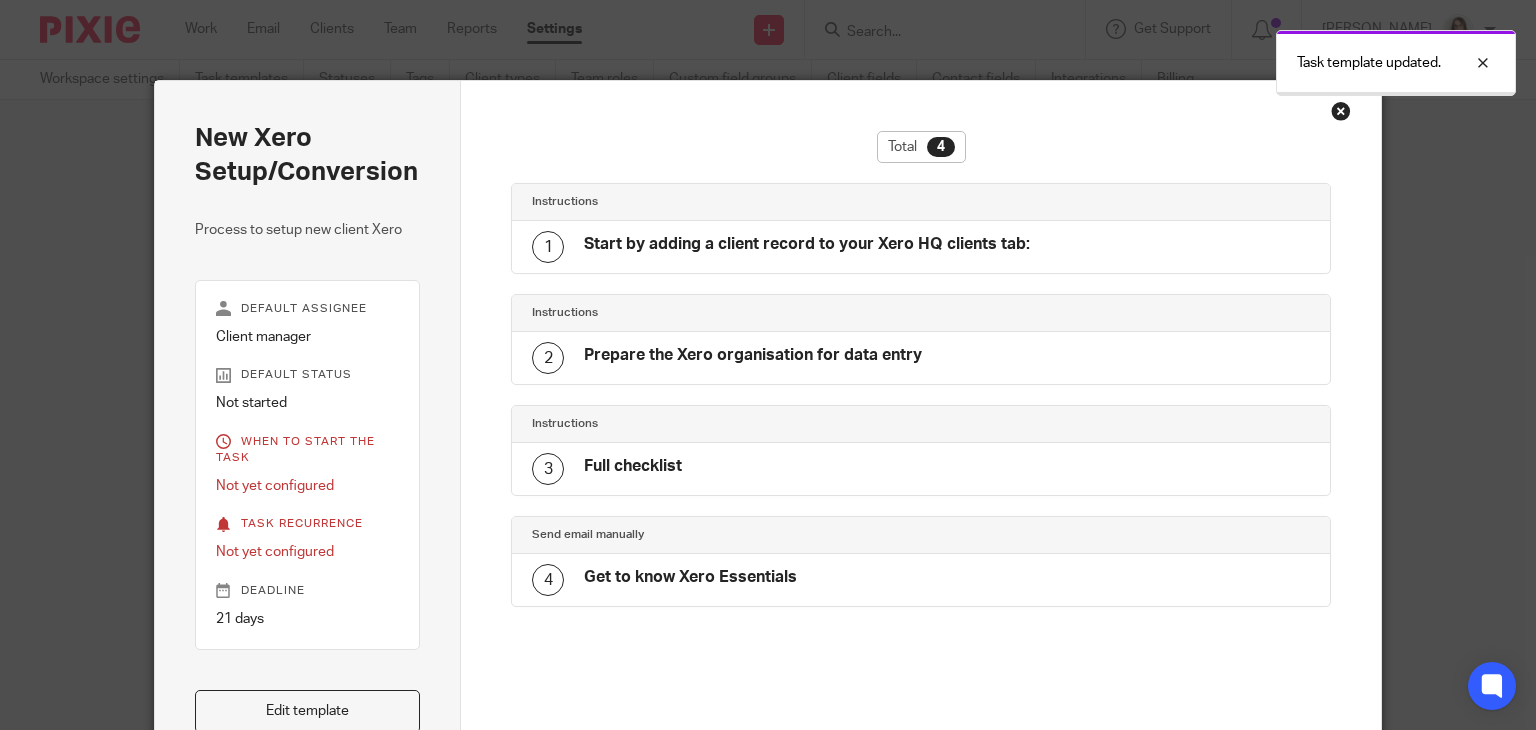 scroll, scrollTop: 0, scrollLeft: 0, axis: both 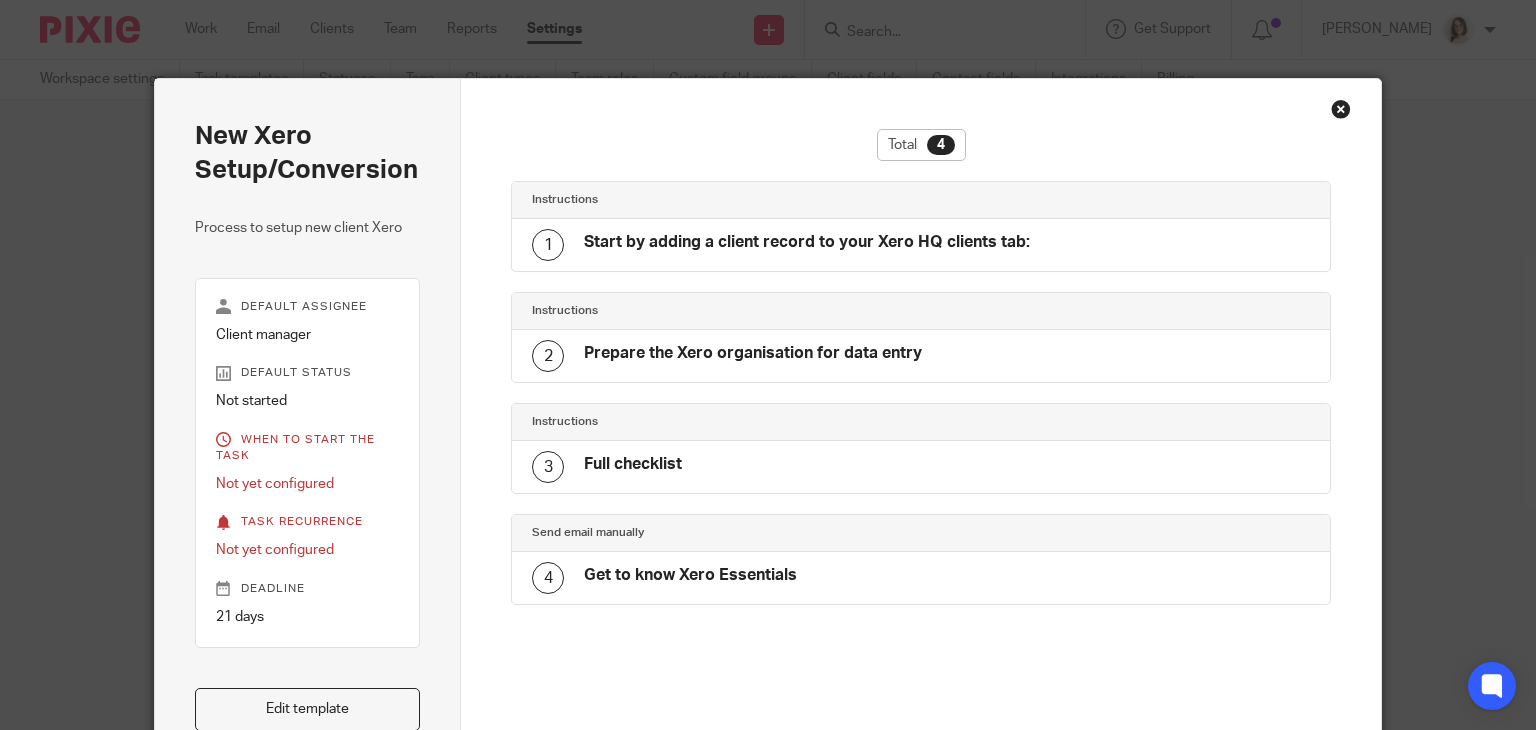 click at bounding box center [1341, 109] 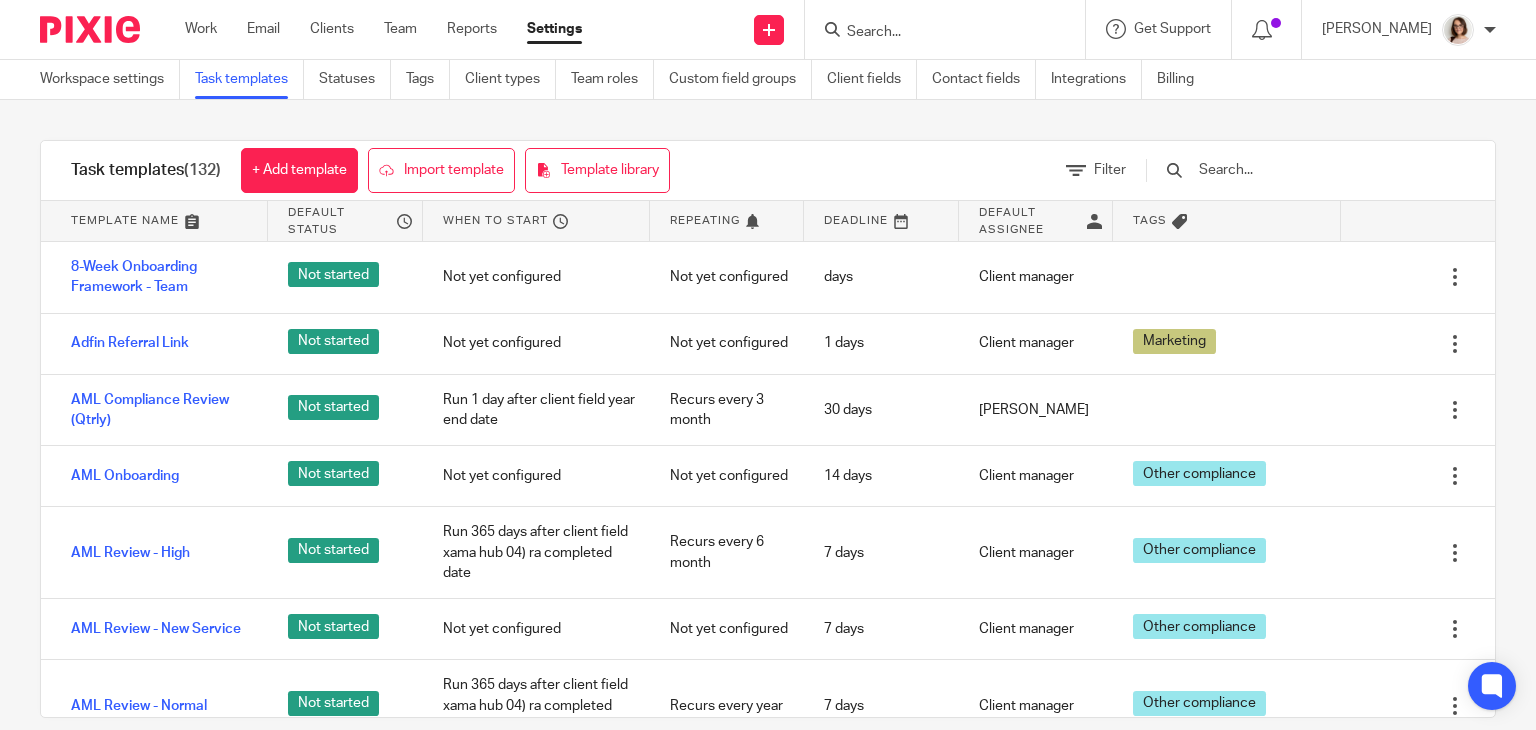 scroll, scrollTop: 0, scrollLeft: 0, axis: both 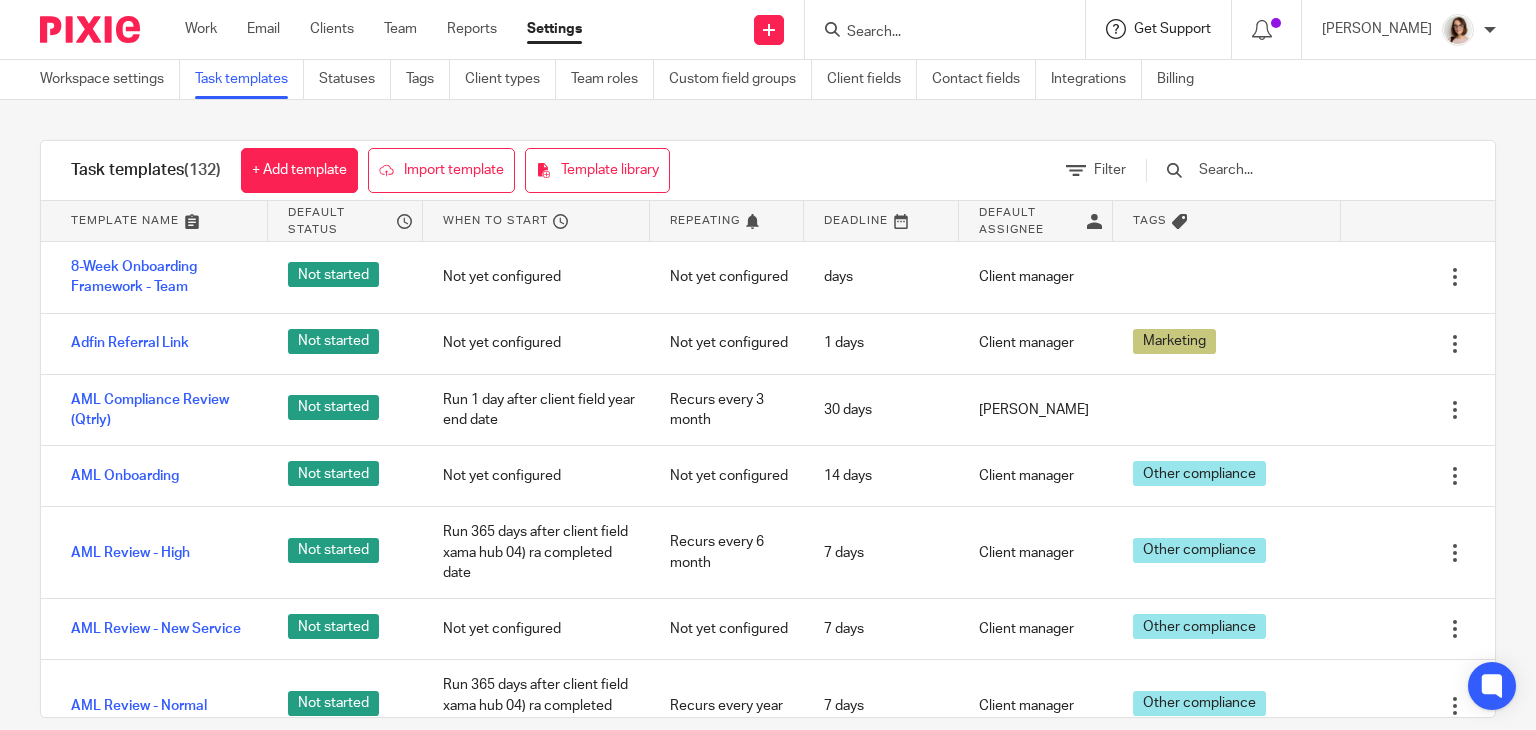 click on "Get Support" at bounding box center [1172, 29] 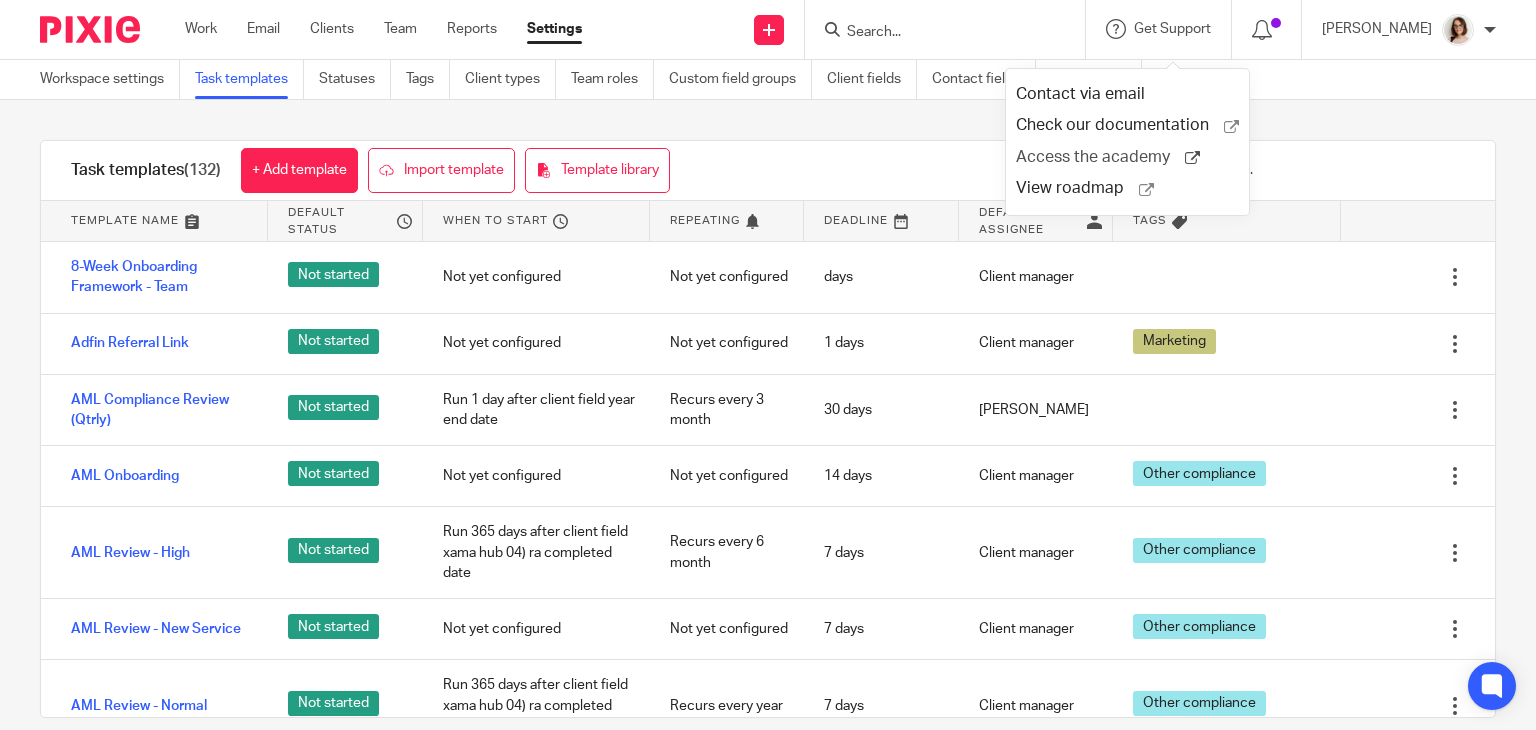 click on "Access the academy" at bounding box center [1100, 157] 